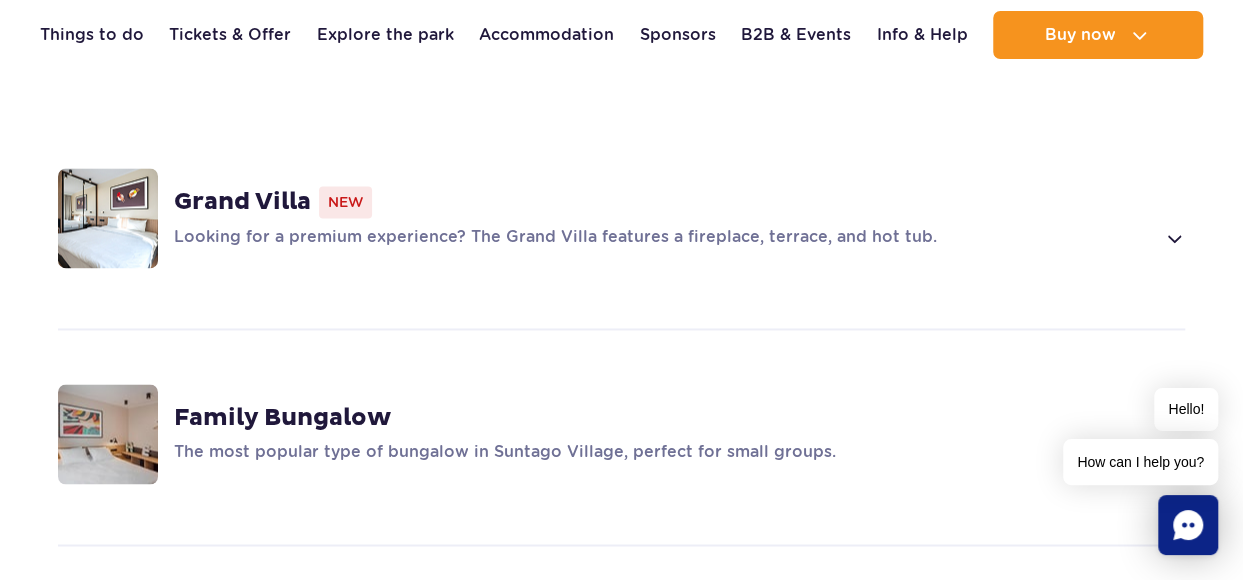 scroll, scrollTop: 0, scrollLeft: 0, axis: both 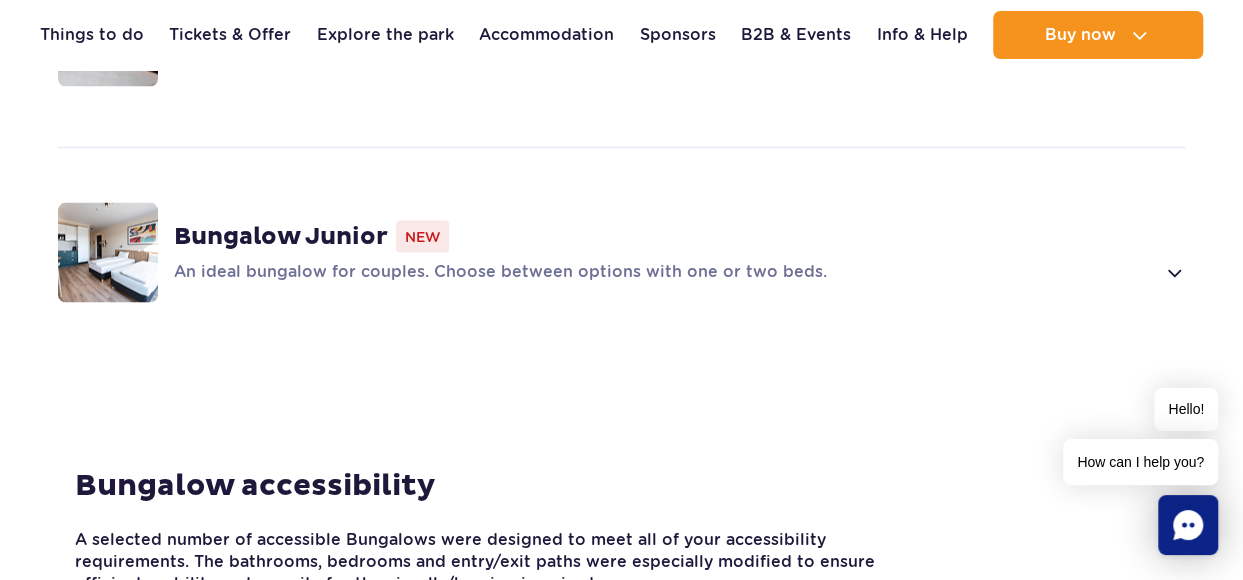 click at bounding box center (1173, 272) 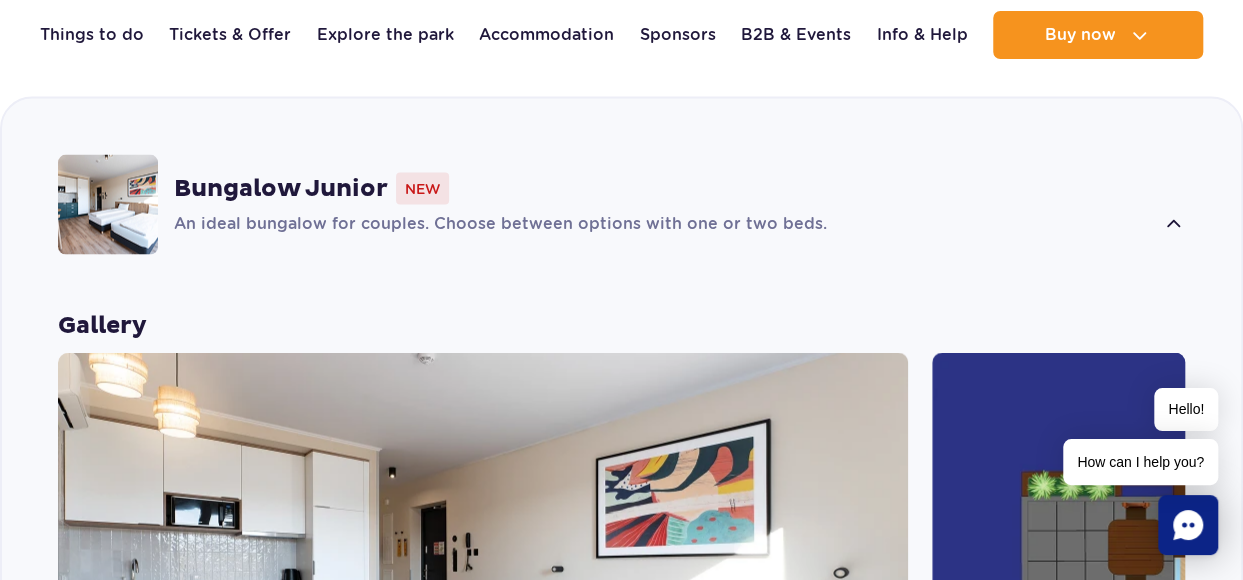 scroll, scrollTop: 1832, scrollLeft: 0, axis: vertical 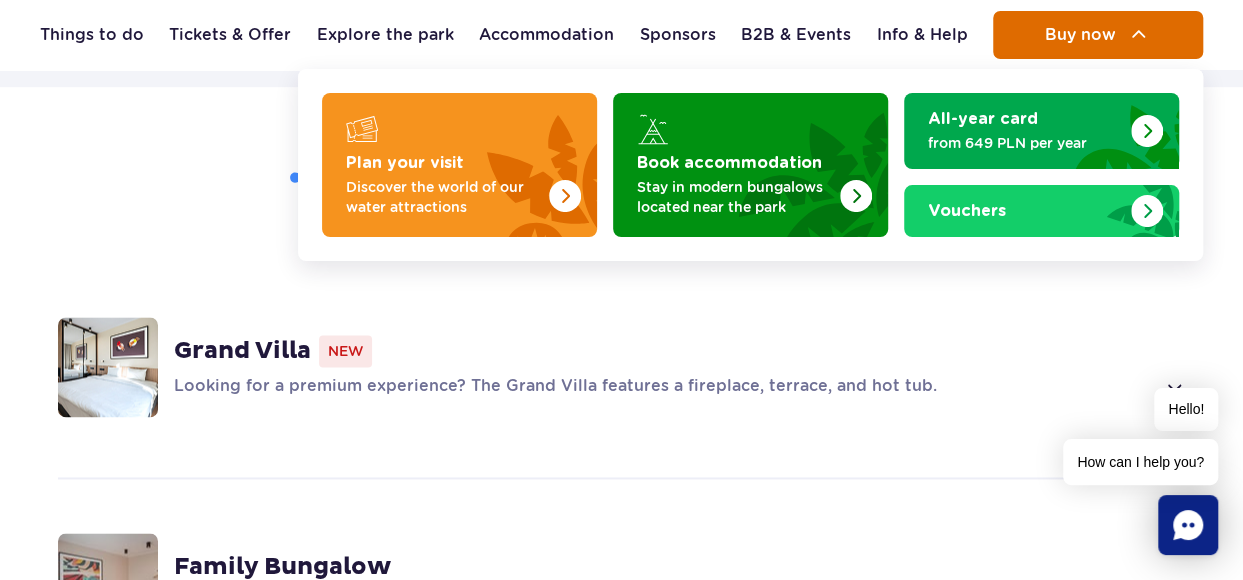 click on "Buy now" at bounding box center [1098, 35] 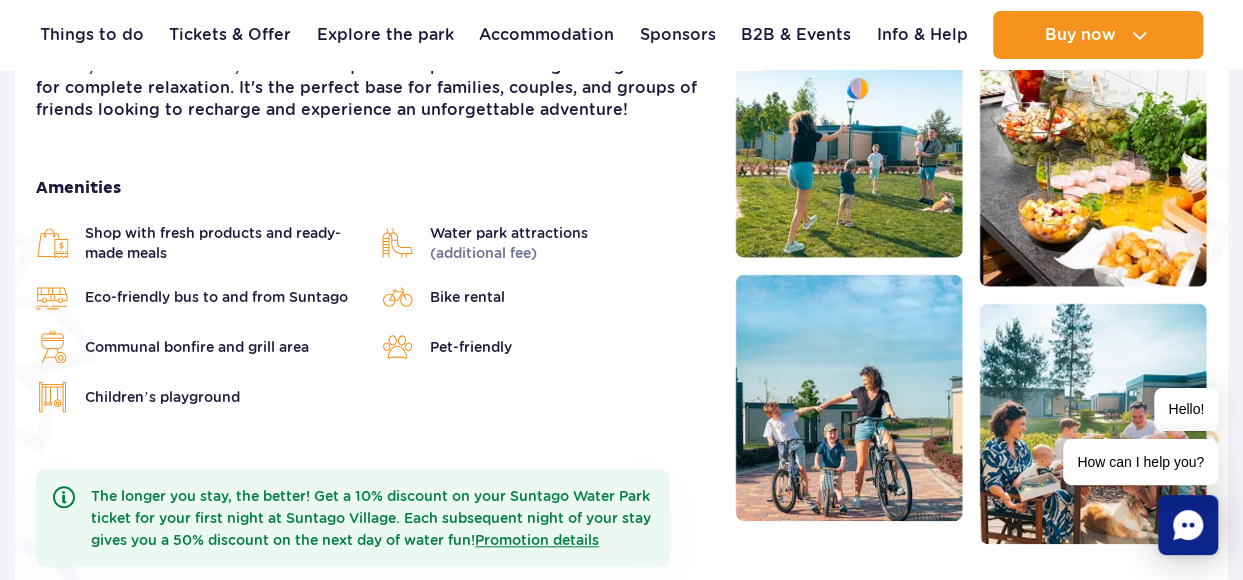 scroll, scrollTop: 0, scrollLeft: 0, axis: both 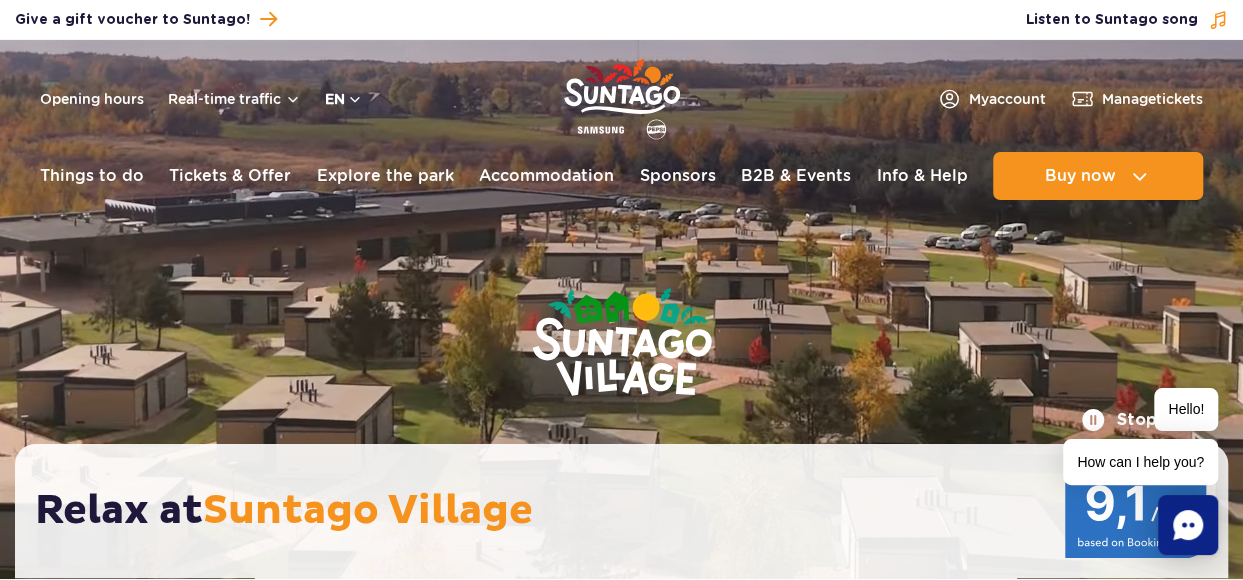 click on "en" at bounding box center (344, 99) 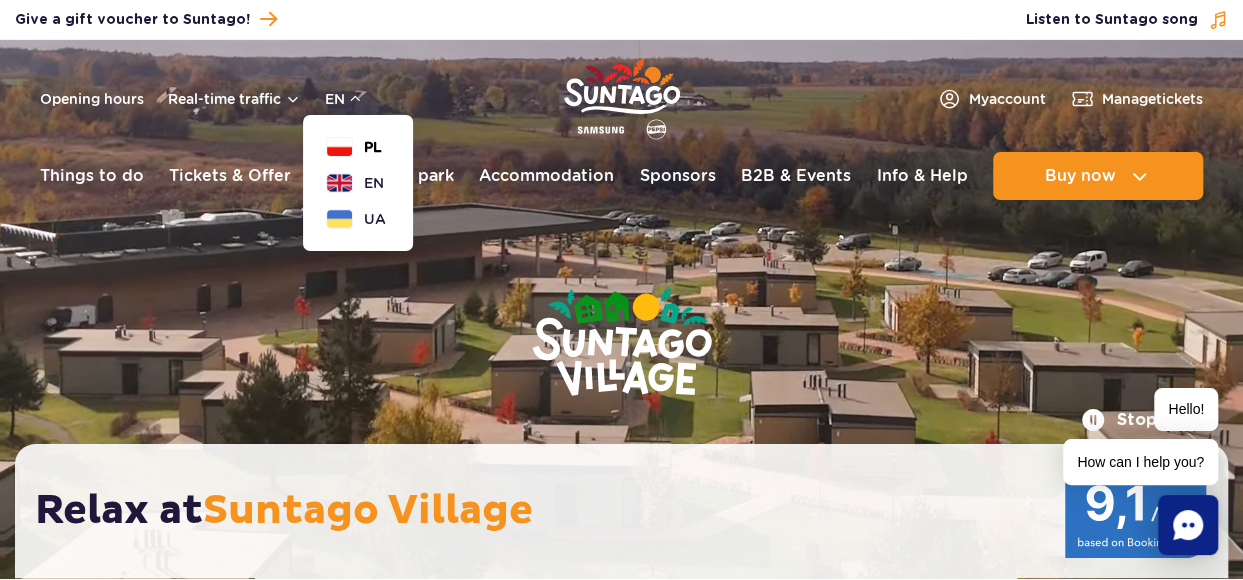 click on "PL" at bounding box center (354, 147) 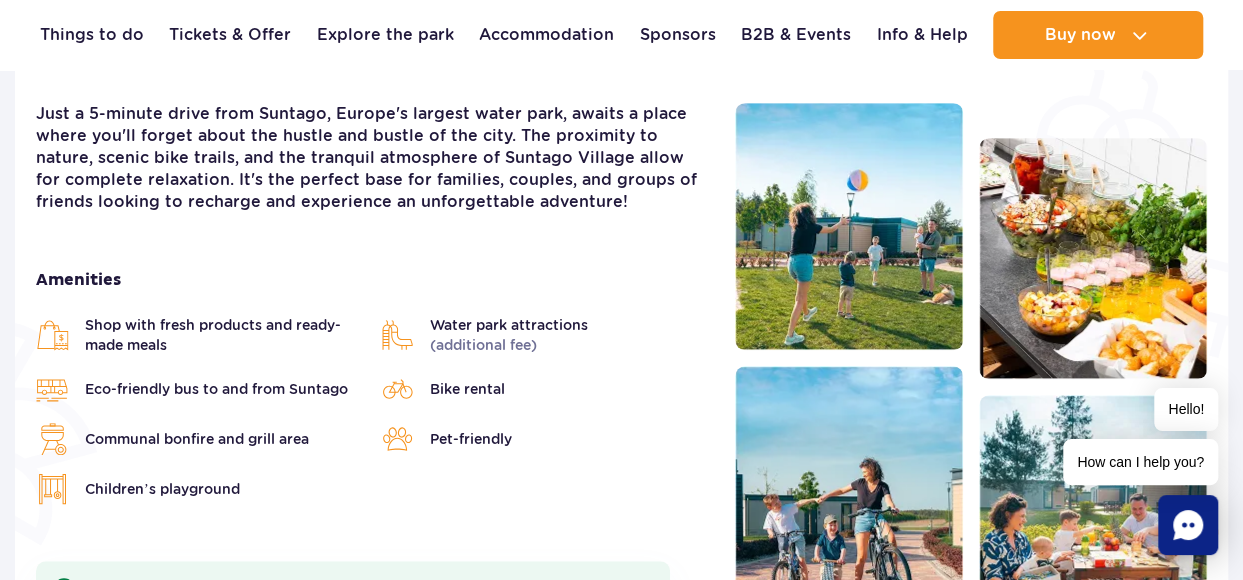 scroll, scrollTop: 500, scrollLeft: 0, axis: vertical 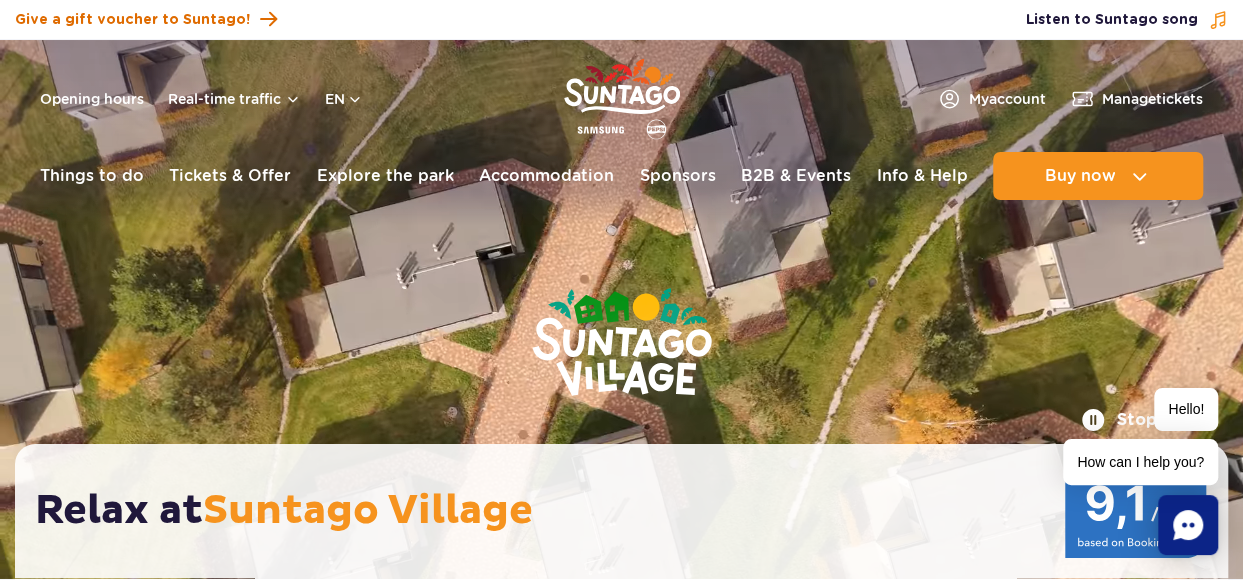 click at bounding box center (268, 19) 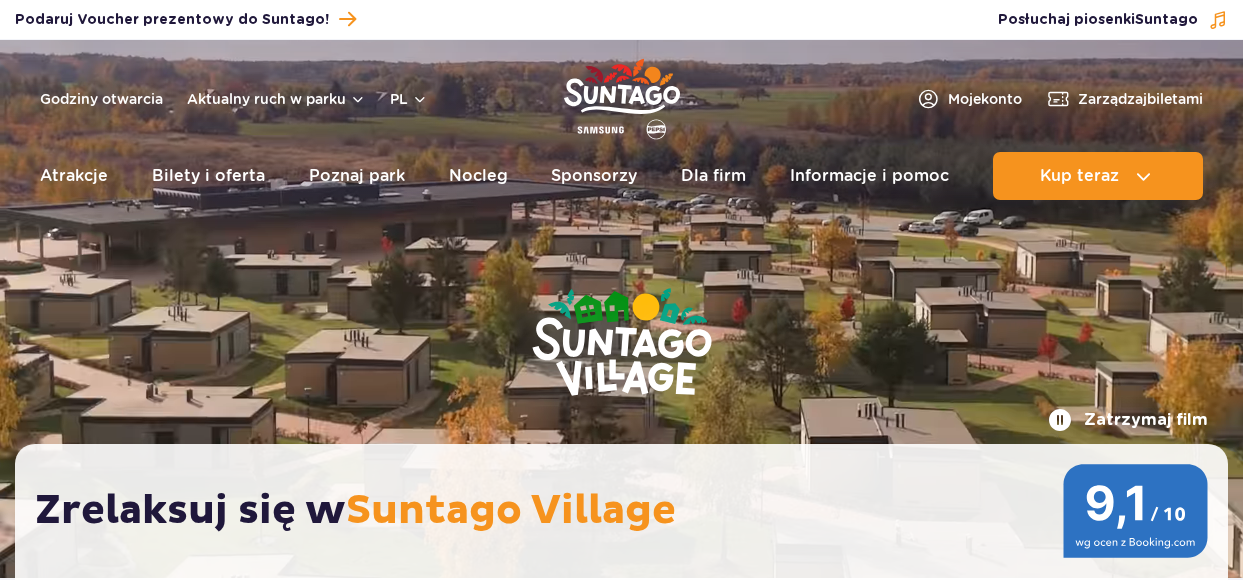 scroll, scrollTop: 0, scrollLeft: 0, axis: both 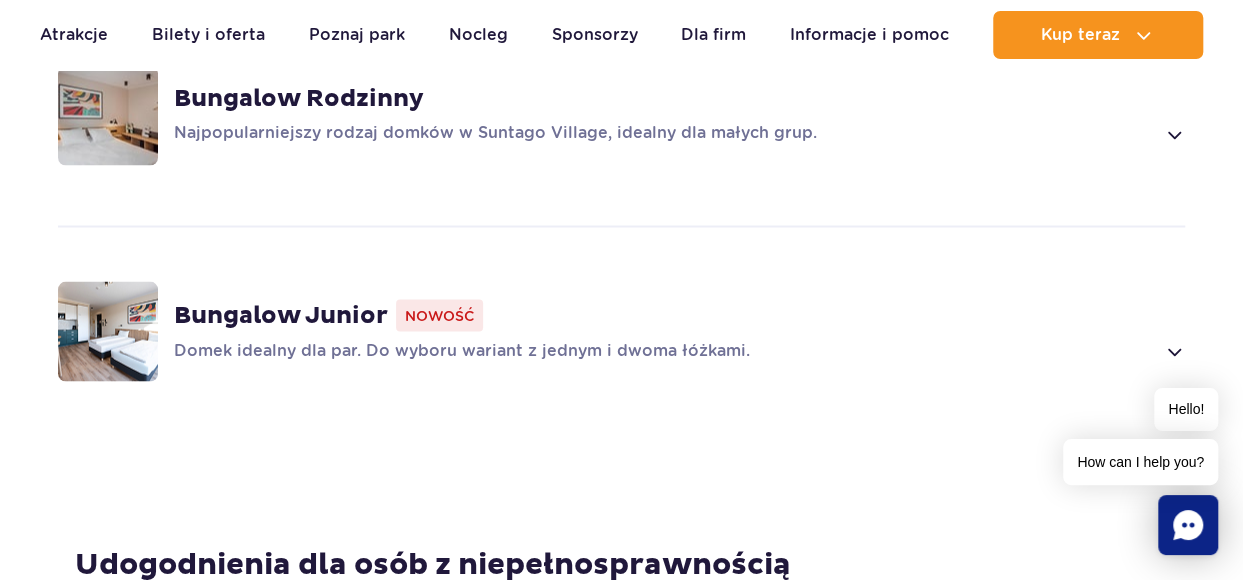click on "Bungalow Junior" at bounding box center [281, 315] 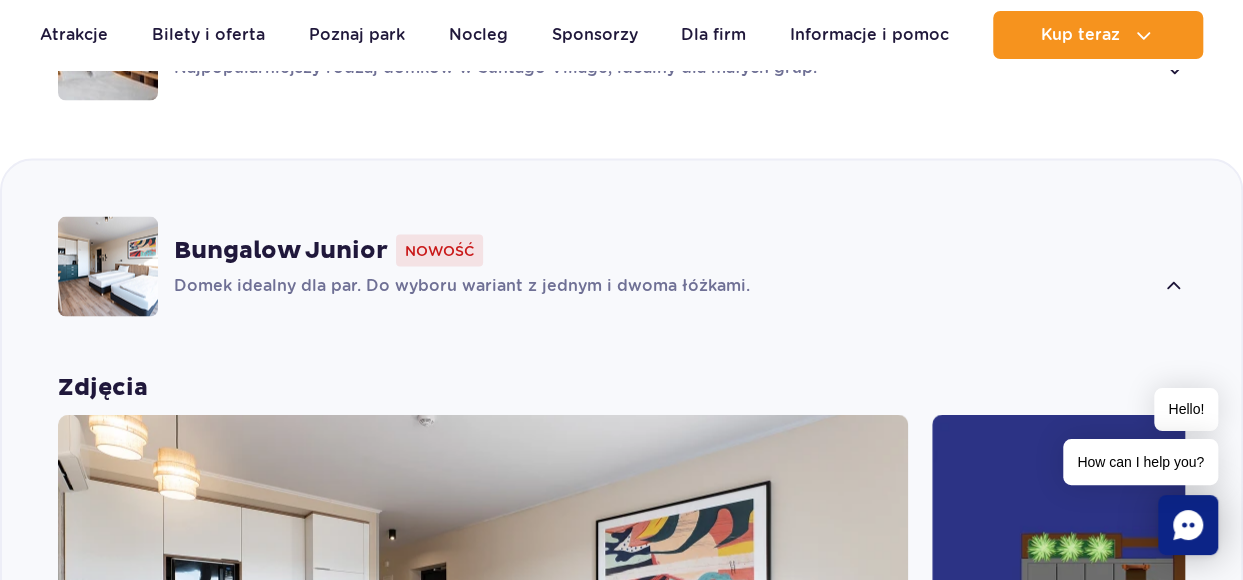 scroll, scrollTop: 1832, scrollLeft: 0, axis: vertical 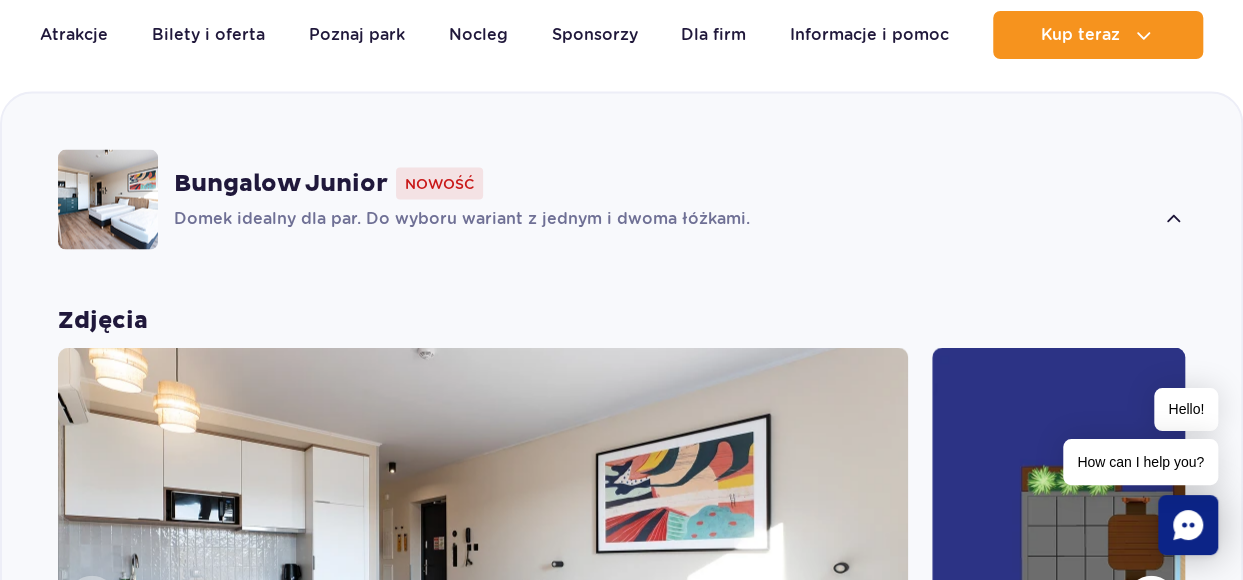 click on "Bungalow Junior
Nowość
Domek idealny dla par. Do wyboru wariant z jednym i dwoma łóżkami." at bounding box center [621, 199] 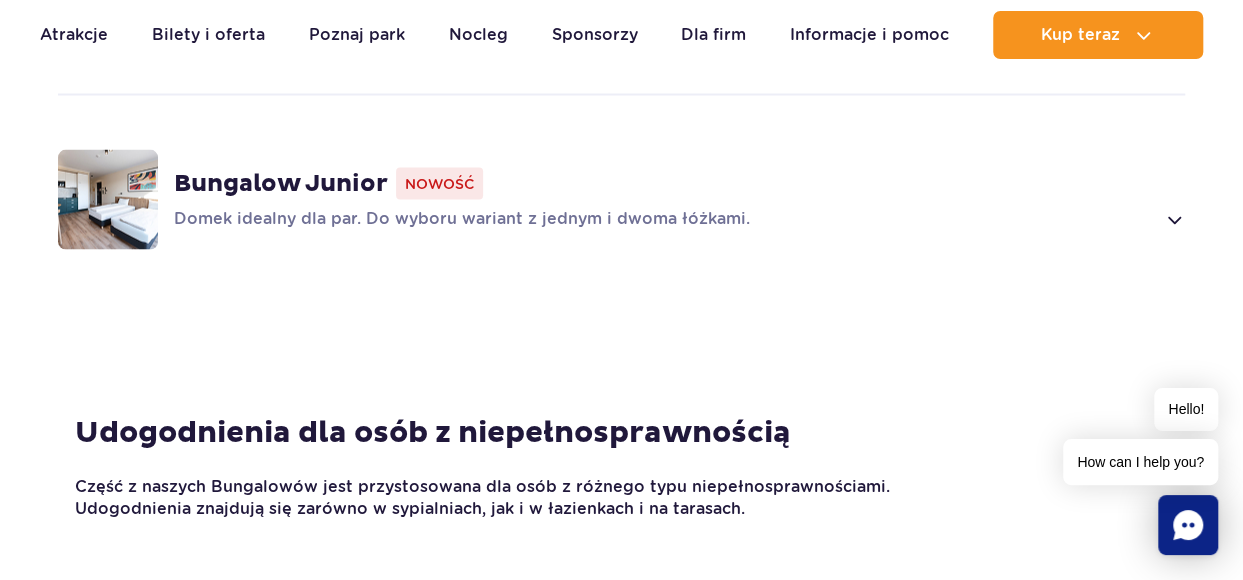 click at bounding box center (1173, 219) 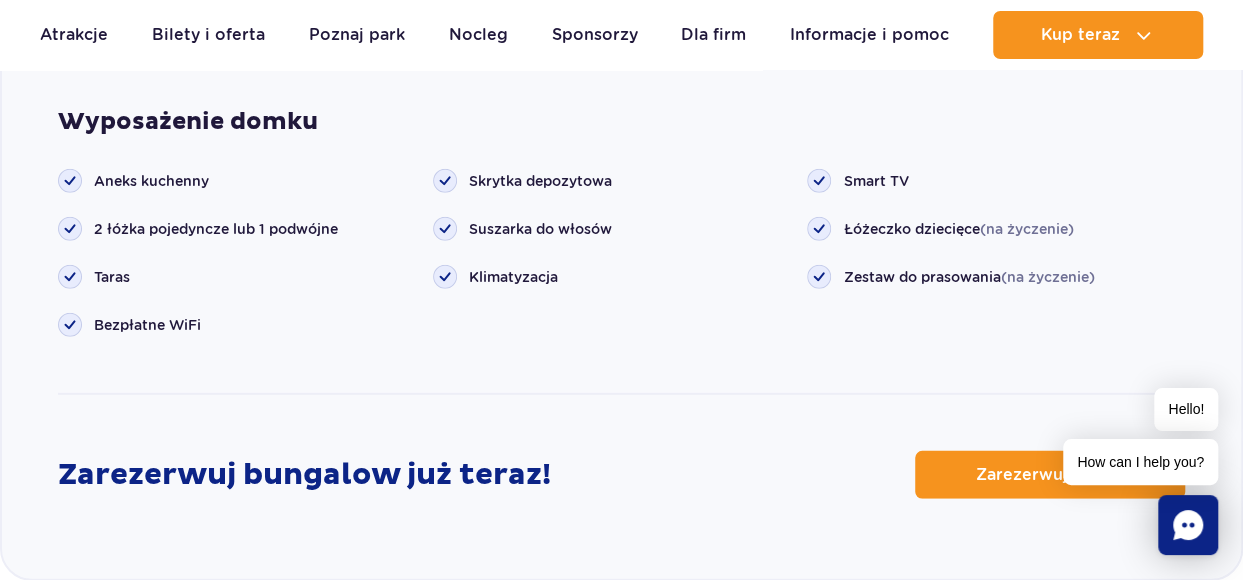 scroll, scrollTop: 2732, scrollLeft: 0, axis: vertical 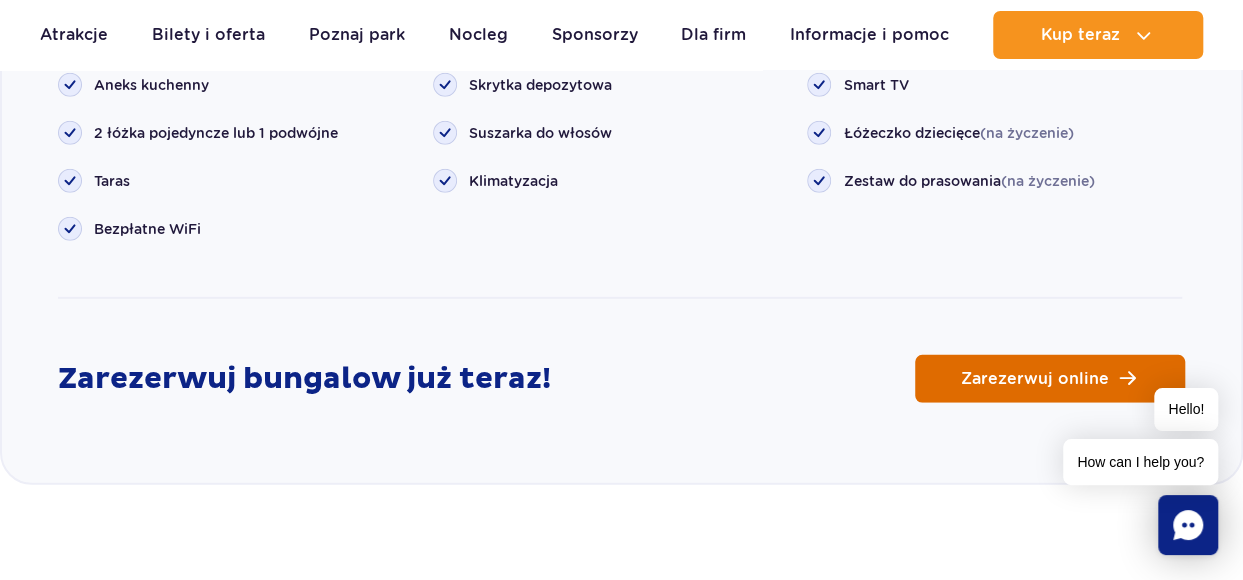 click on "Zarezerwuj online" at bounding box center (1035, 379) 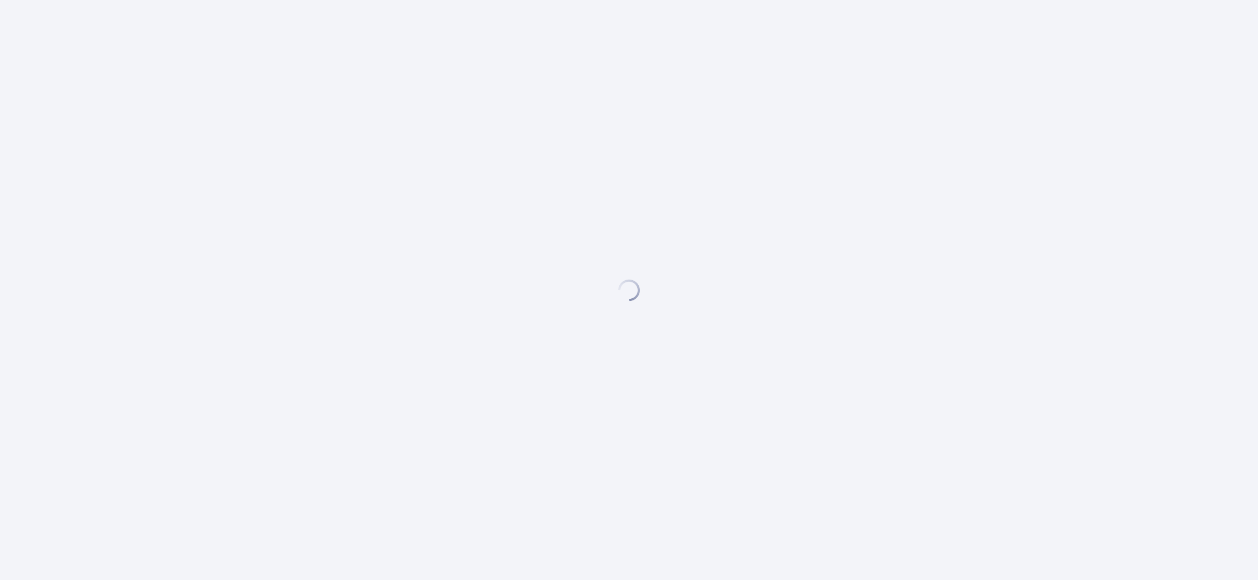 scroll, scrollTop: 0, scrollLeft: 0, axis: both 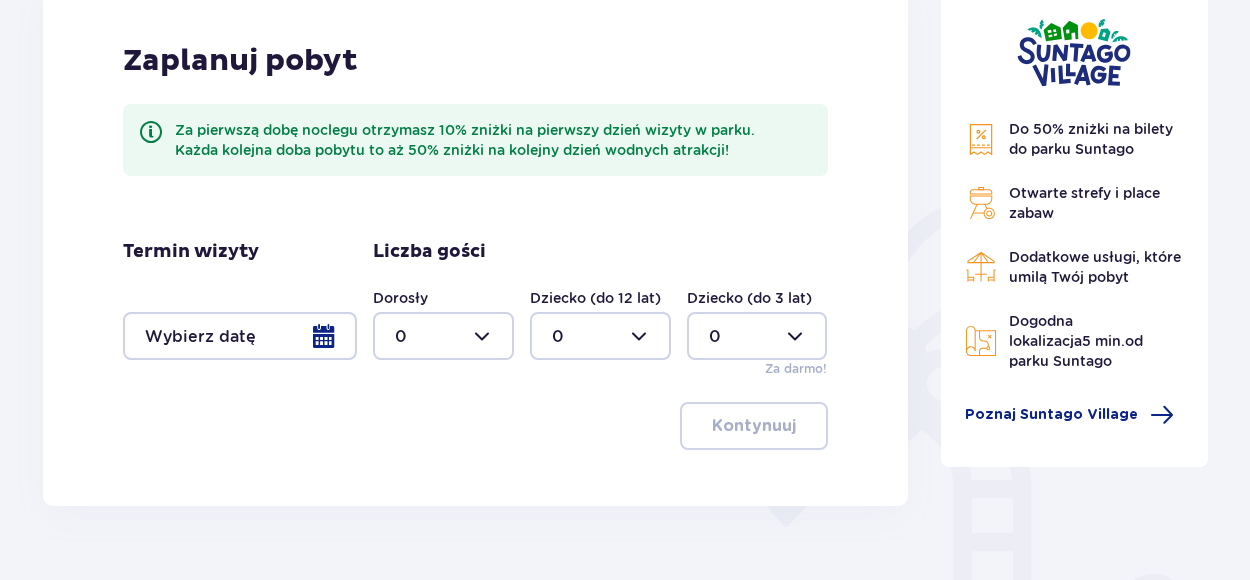 click at bounding box center [240, 336] 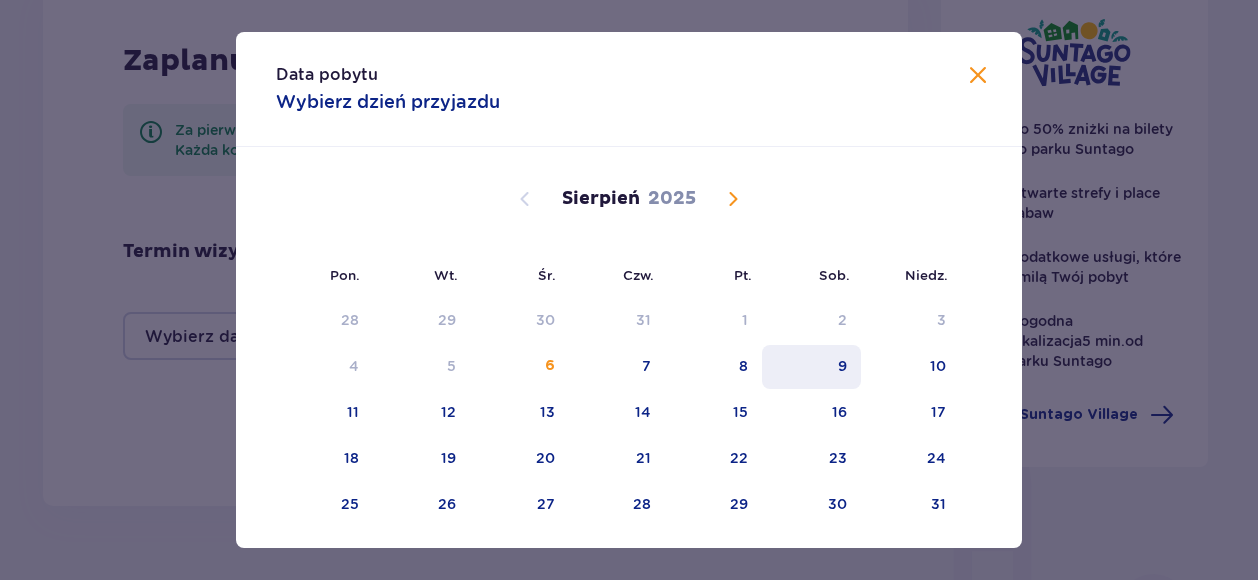 click on "9" at bounding box center (842, 366) 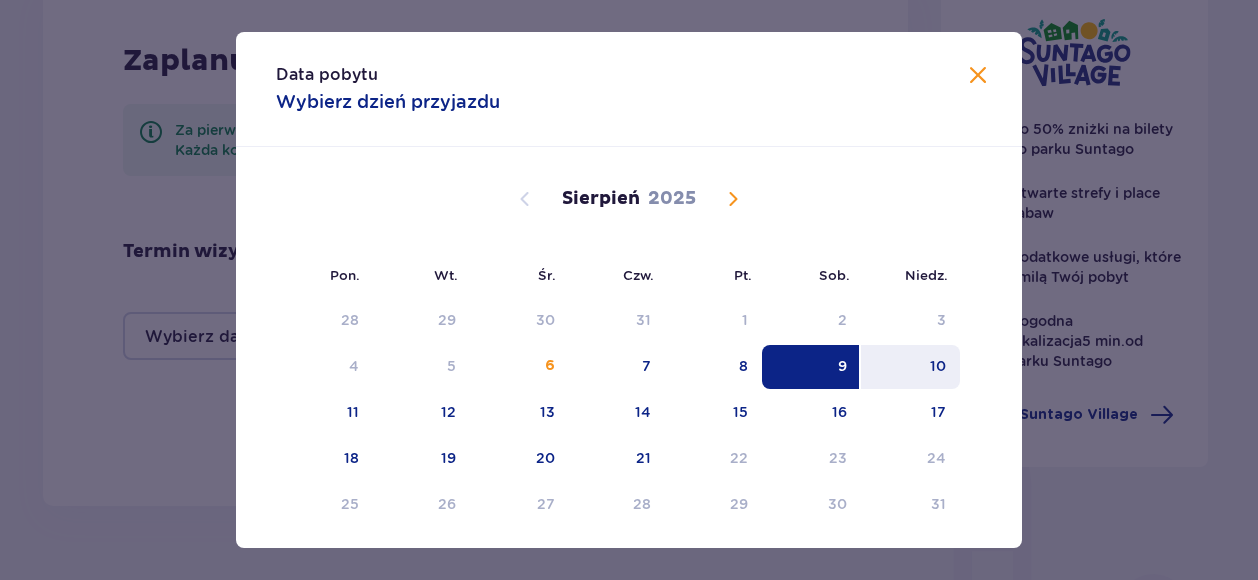 click on "10" at bounding box center (910, 367) 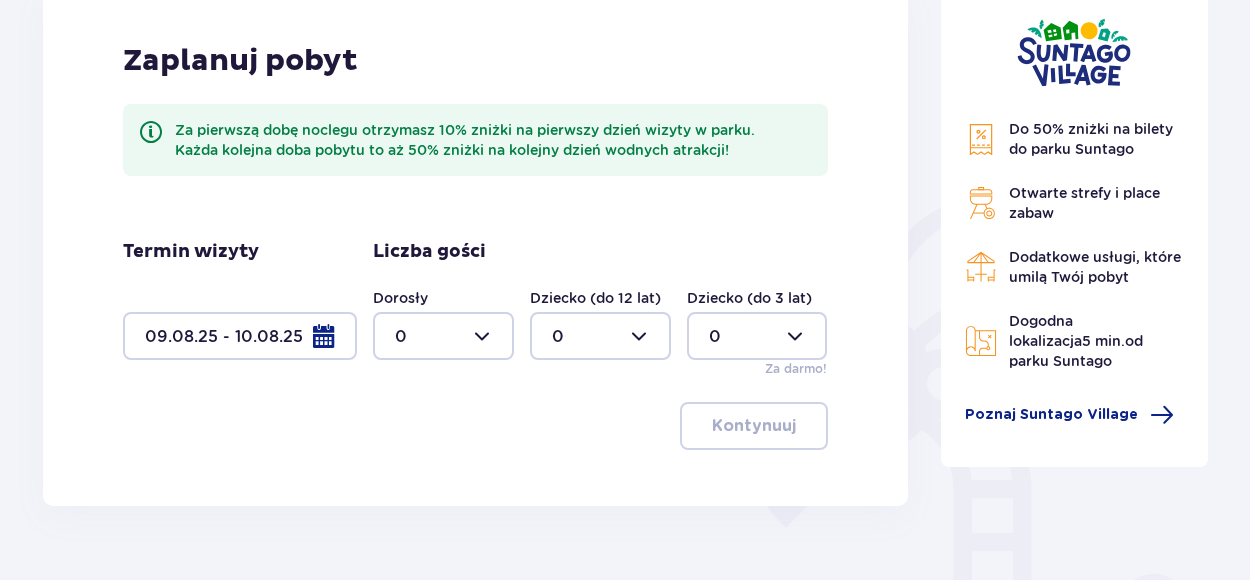 click at bounding box center [443, 336] 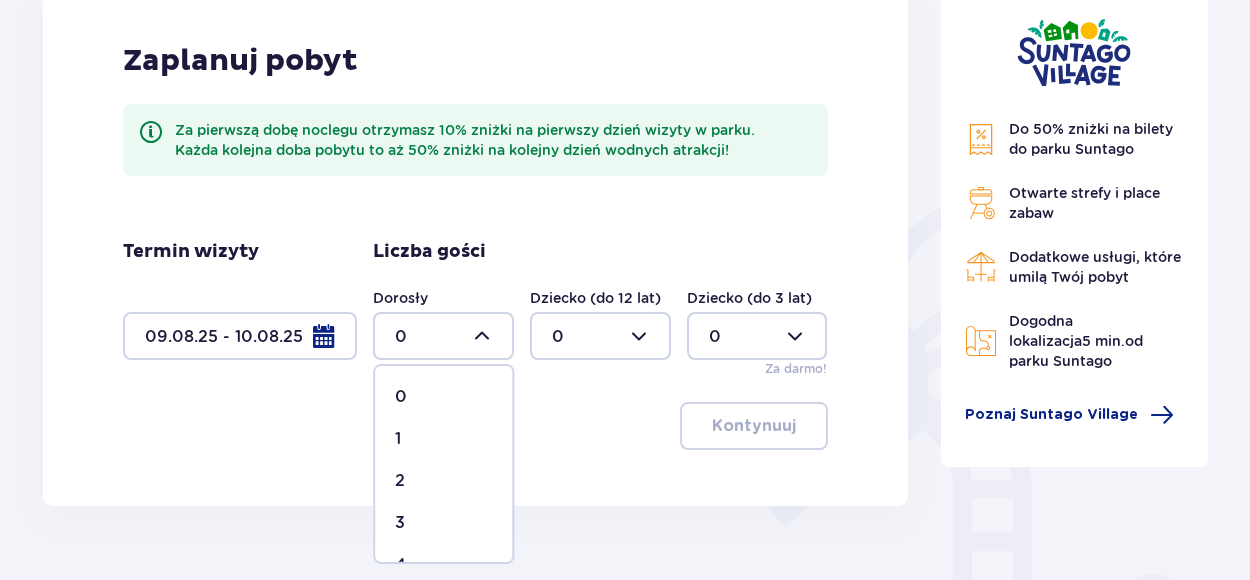 click on "1" at bounding box center [443, 439] 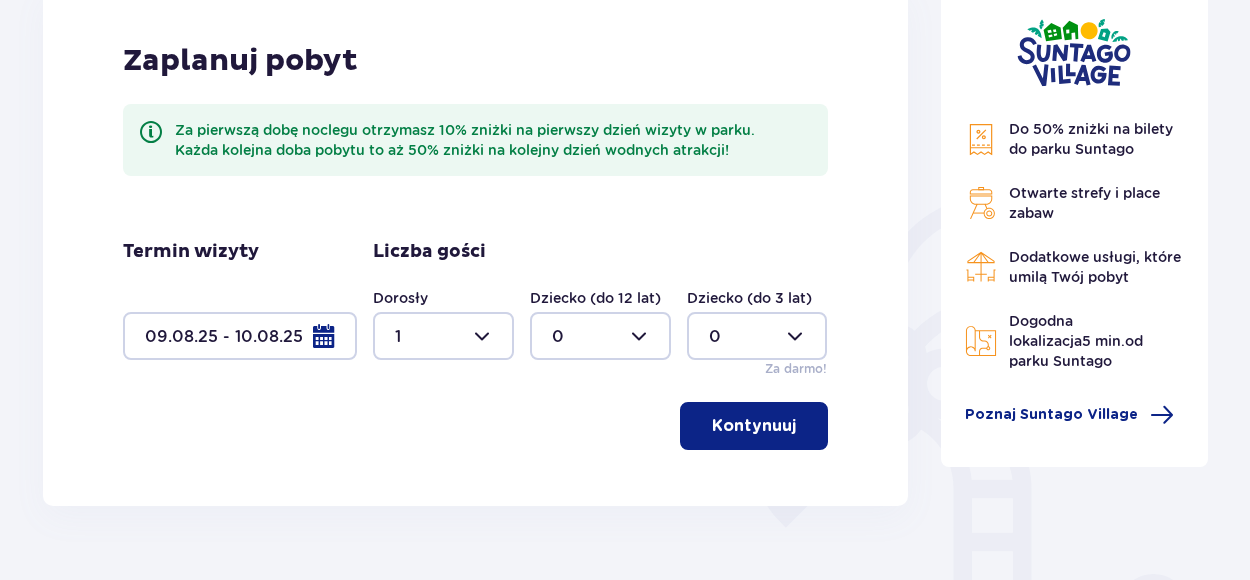 click at bounding box center [600, 336] 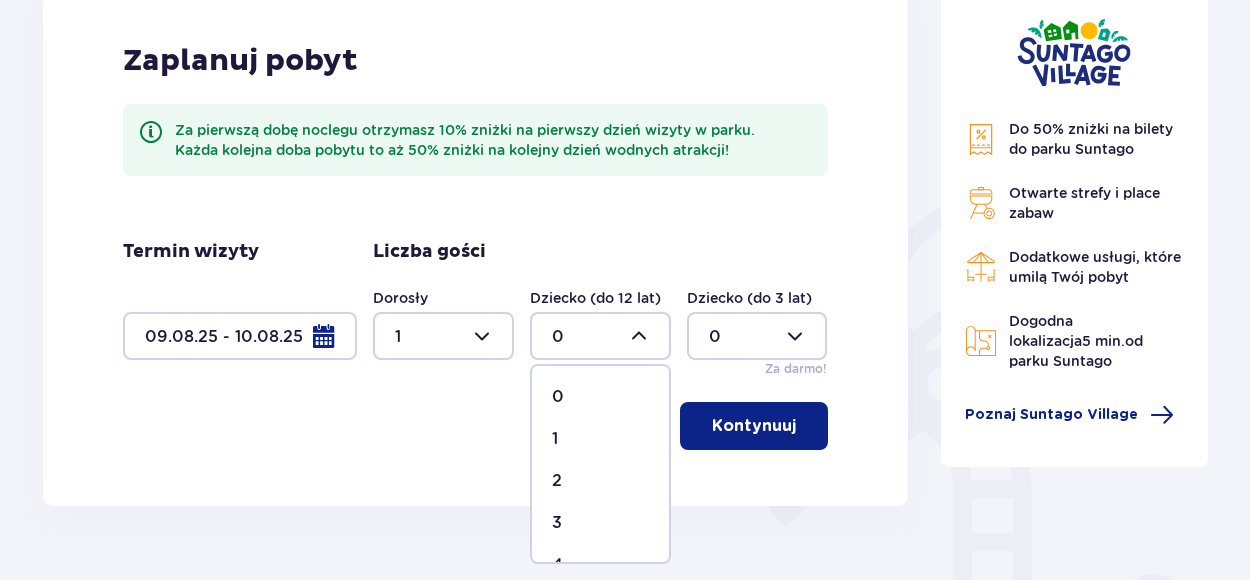 click on "1" at bounding box center [600, 439] 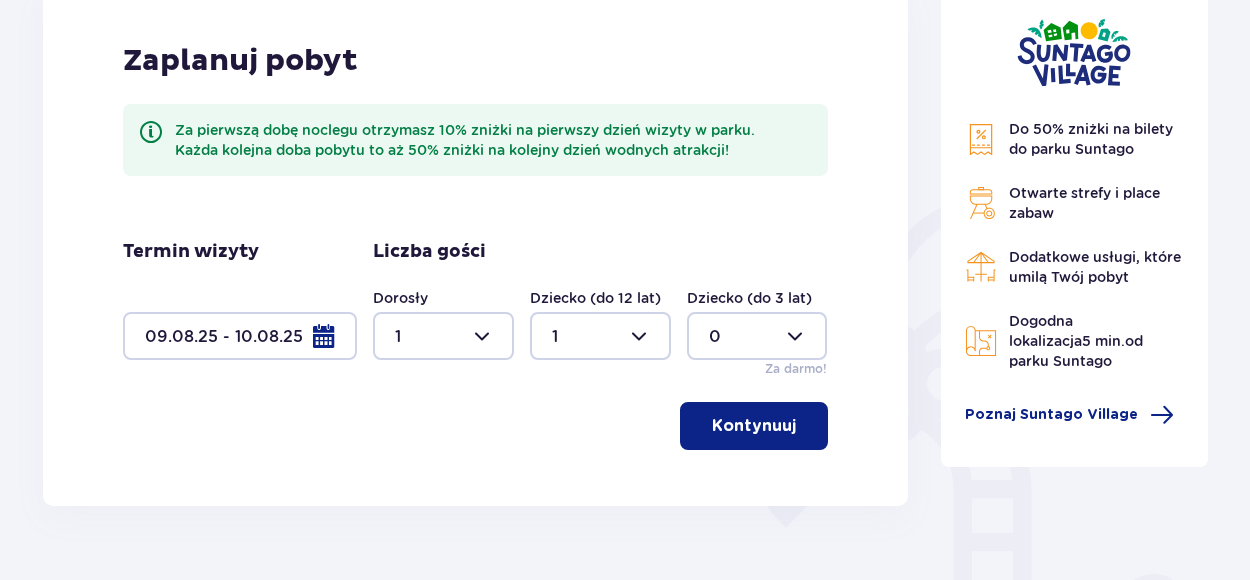 click on "Kontynuuj" at bounding box center (754, 426) 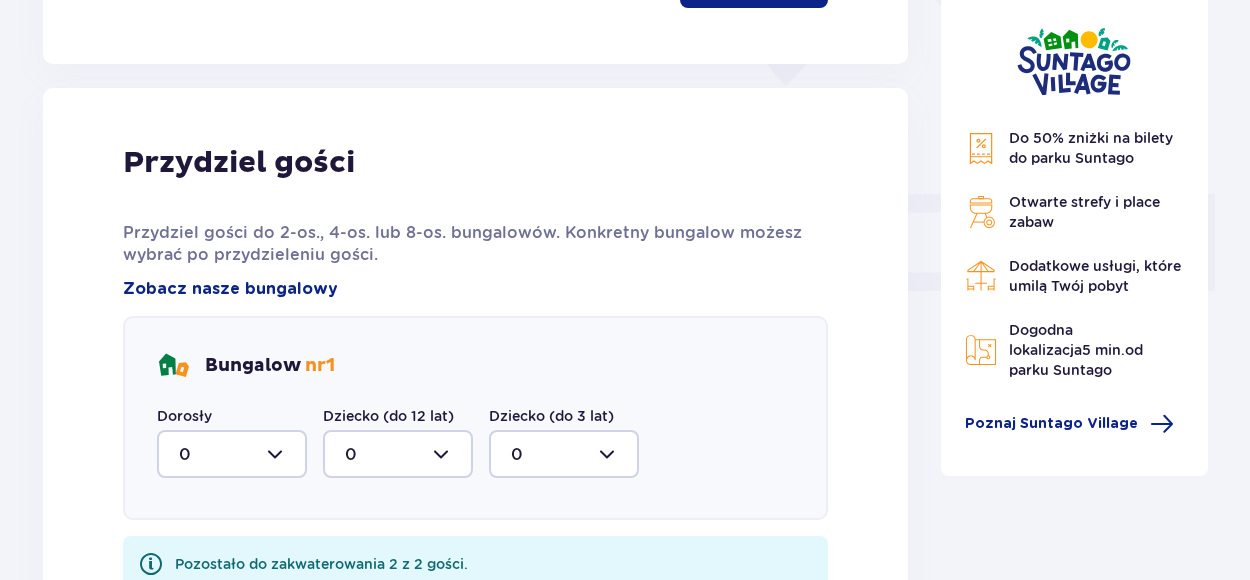 scroll, scrollTop: 806, scrollLeft: 0, axis: vertical 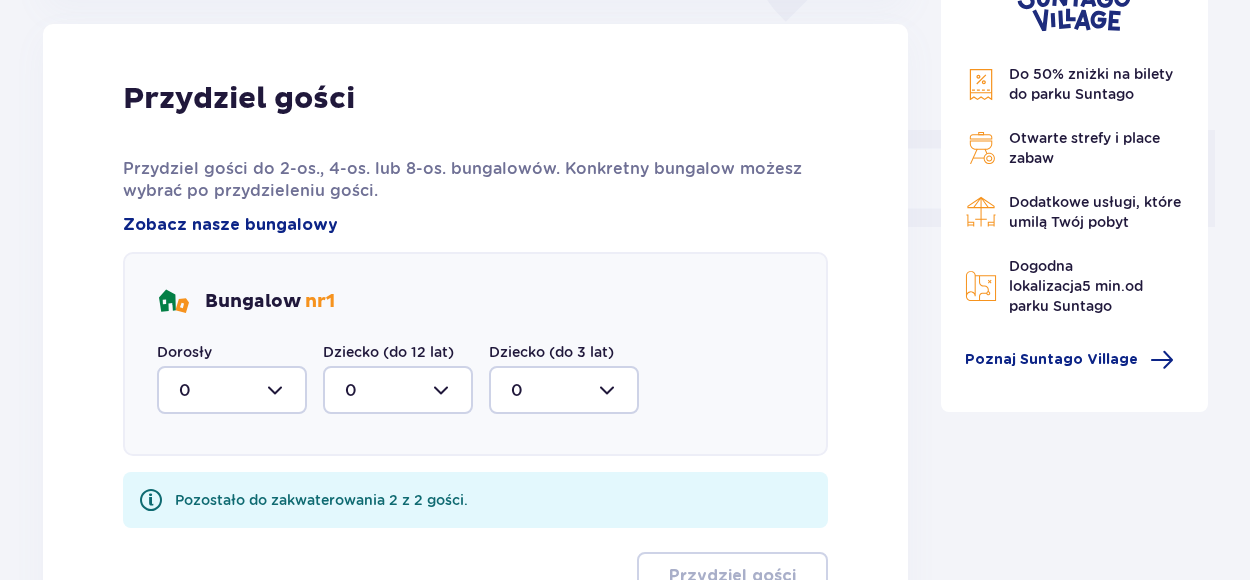 click at bounding box center (232, 390) 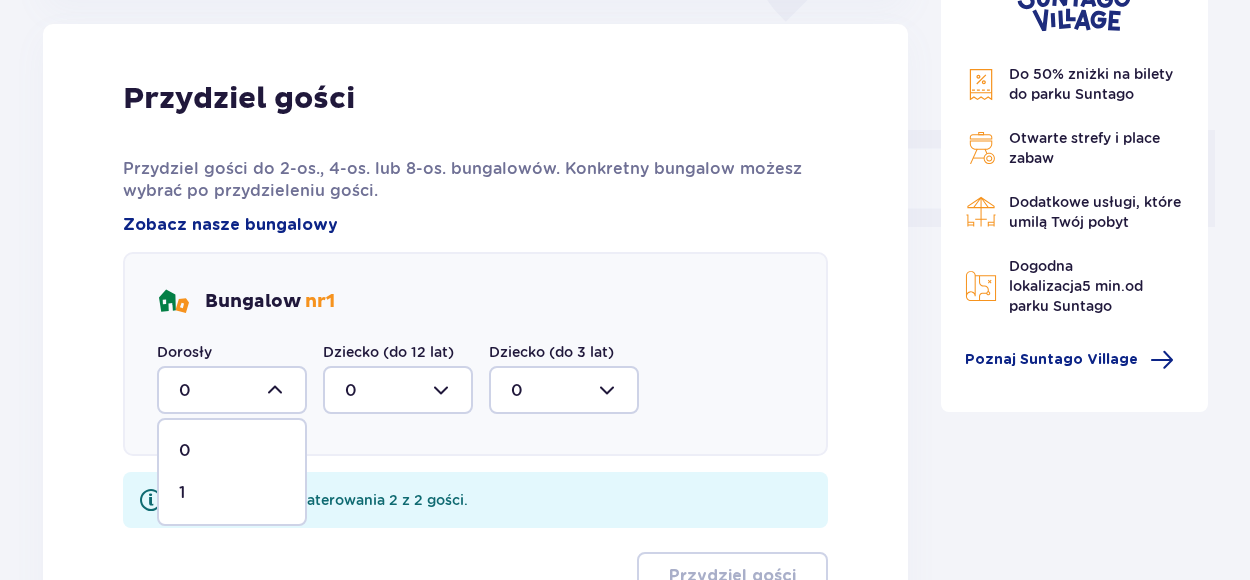 click on "1" at bounding box center [232, 493] 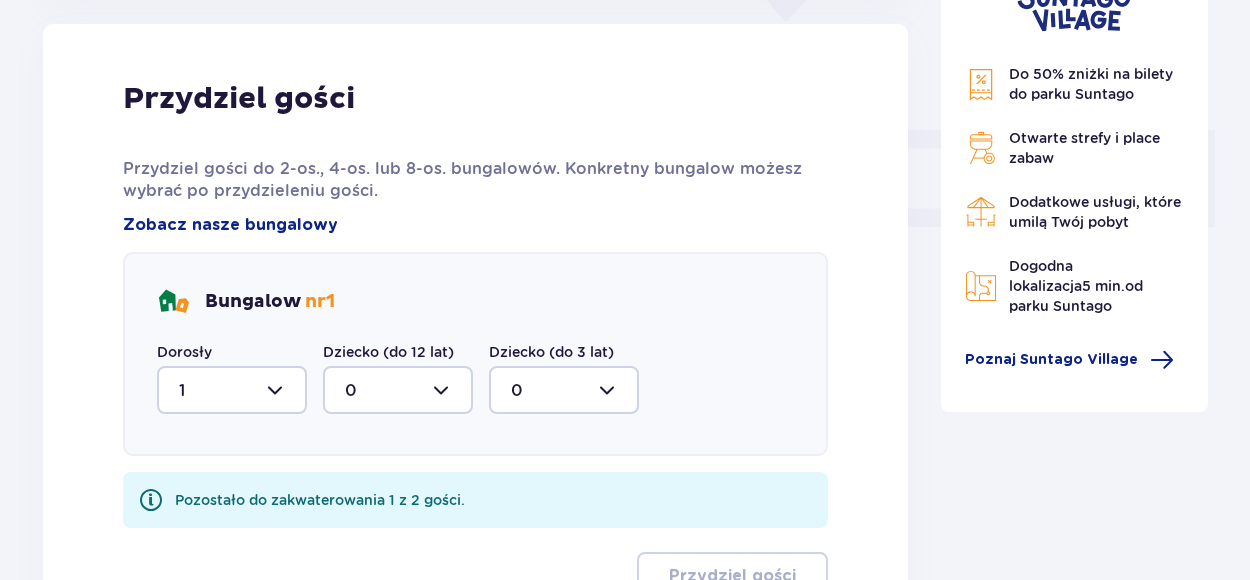 click at bounding box center [398, 390] 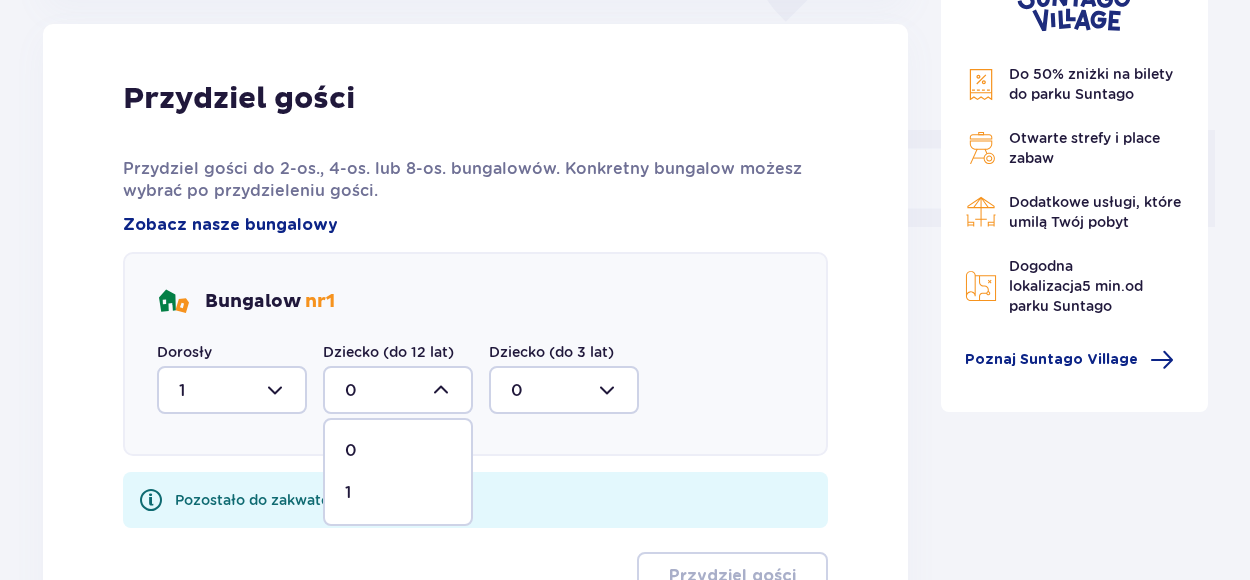 click on "1" at bounding box center [398, 493] 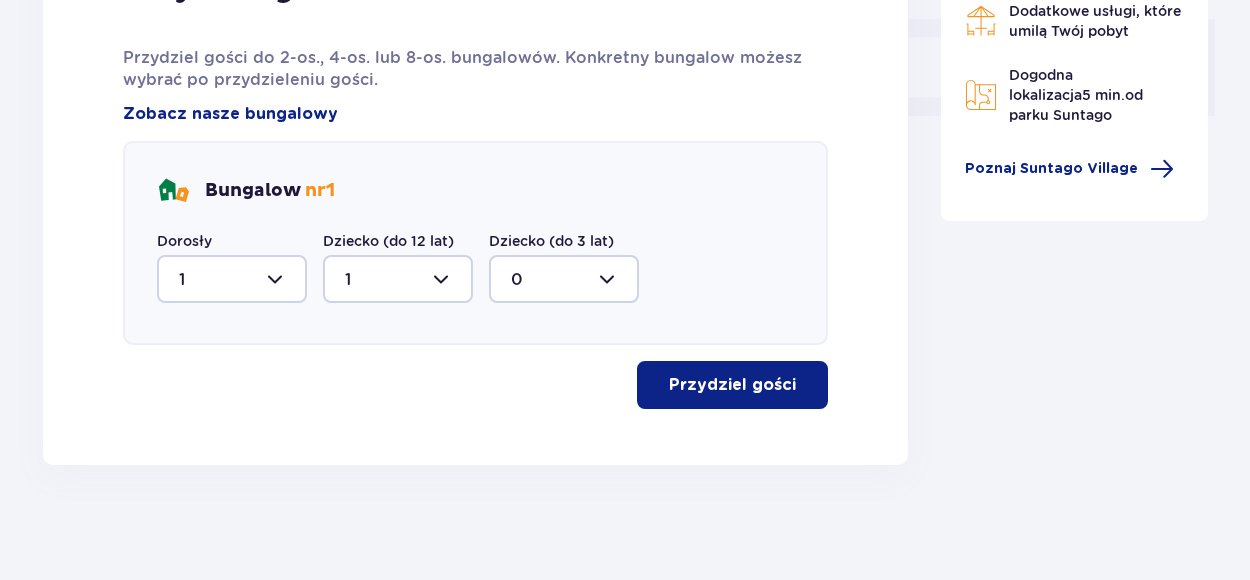 scroll, scrollTop: 922, scrollLeft: 0, axis: vertical 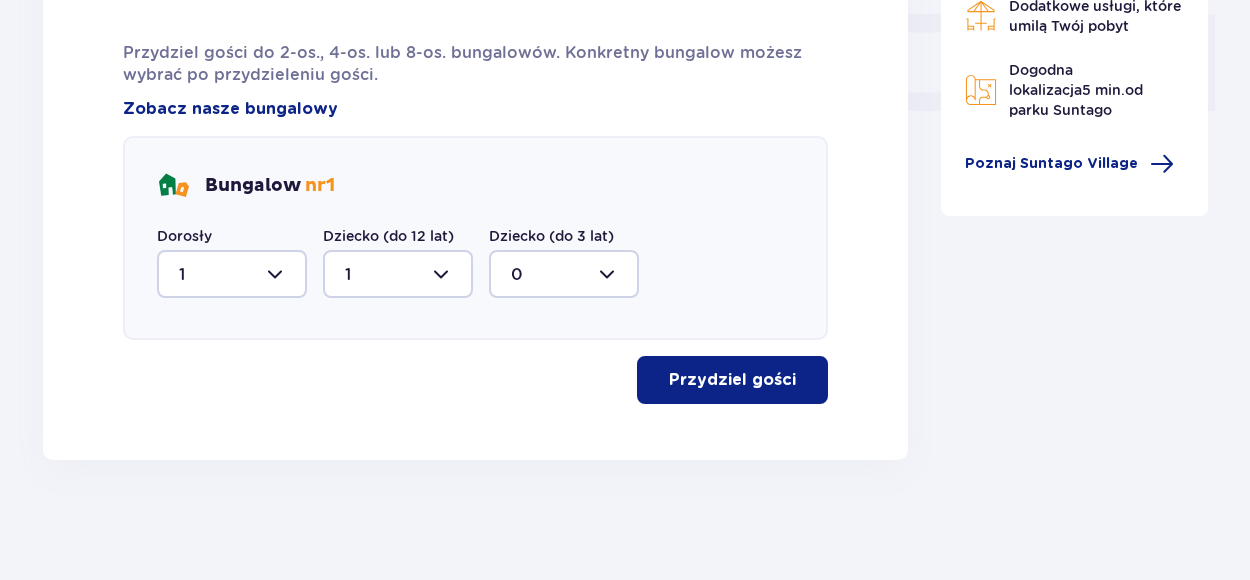 click on "Przydziel gości" at bounding box center [732, 380] 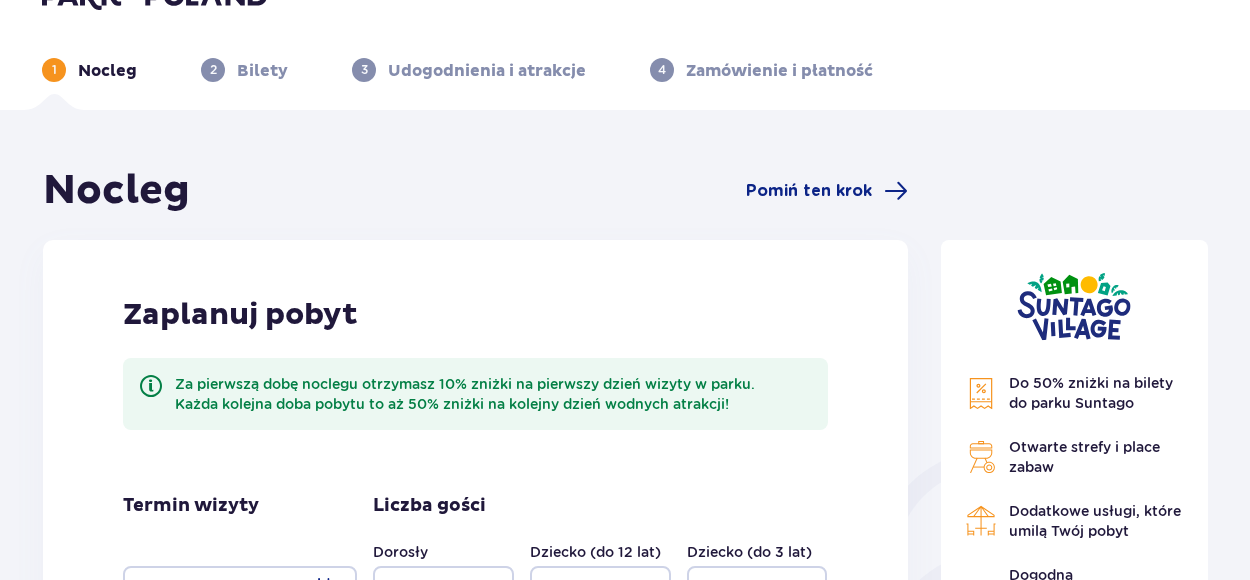 scroll, scrollTop: 0, scrollLeft: 0, axis: both 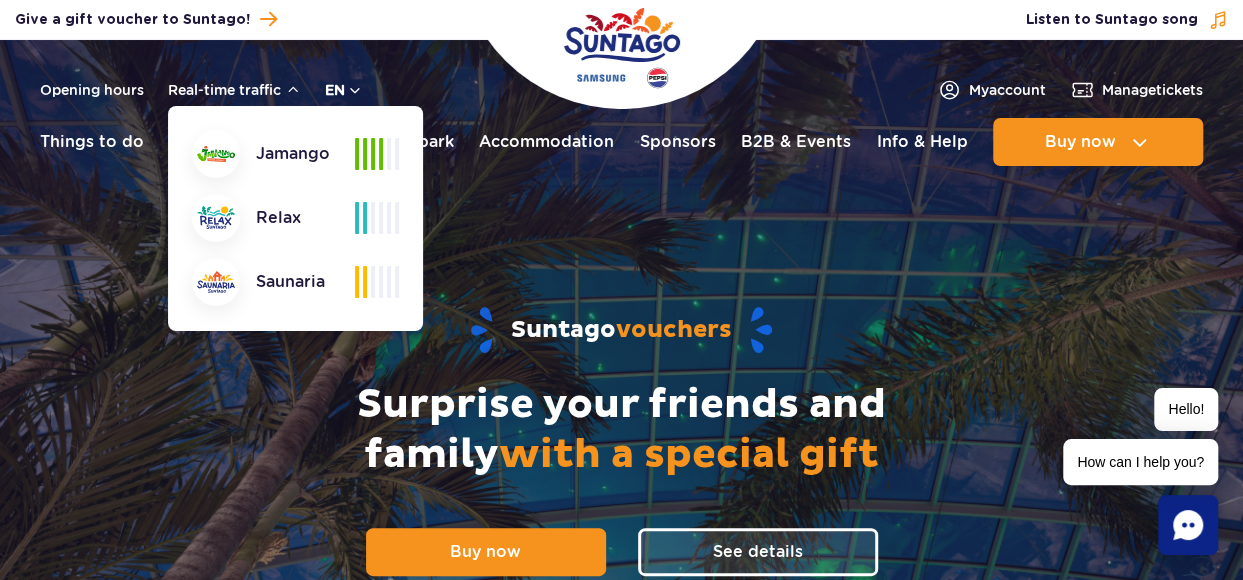 click on "en" at bounding box center [344, 90] 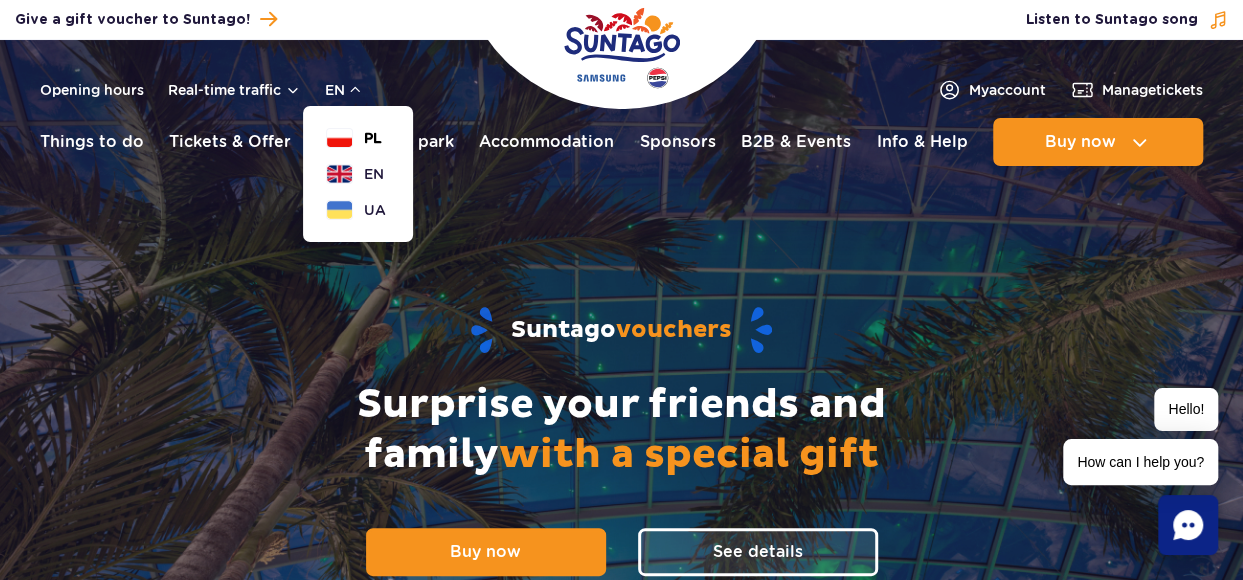 click on "PL" at bounding box center [354, 138] 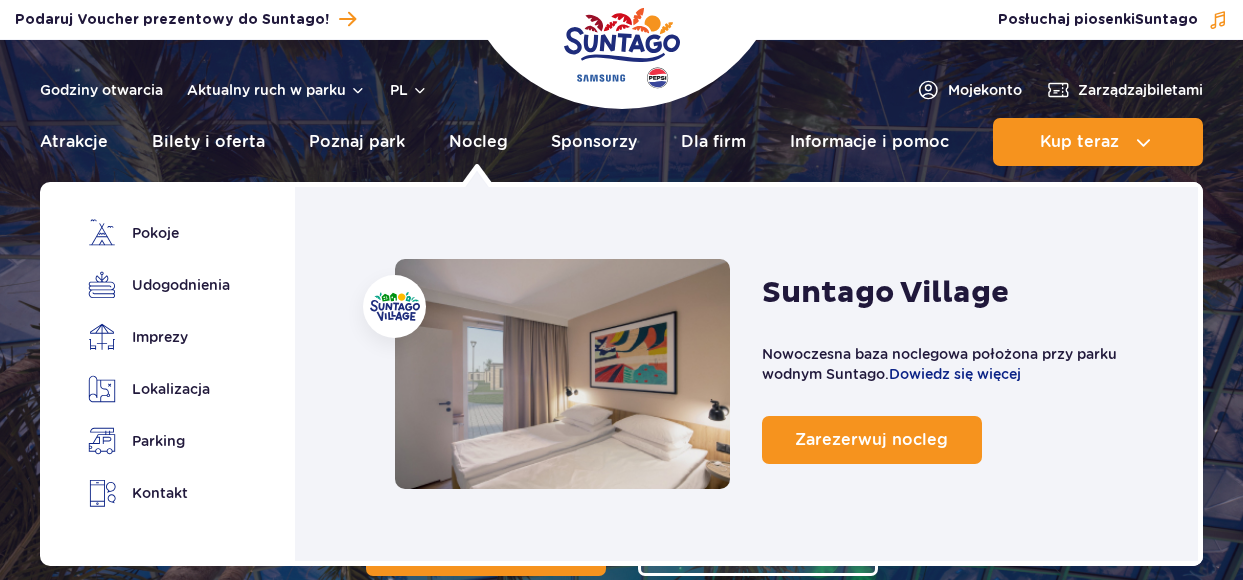 scroll, scrollTop: 0, scrollLeft: 0, axis: both 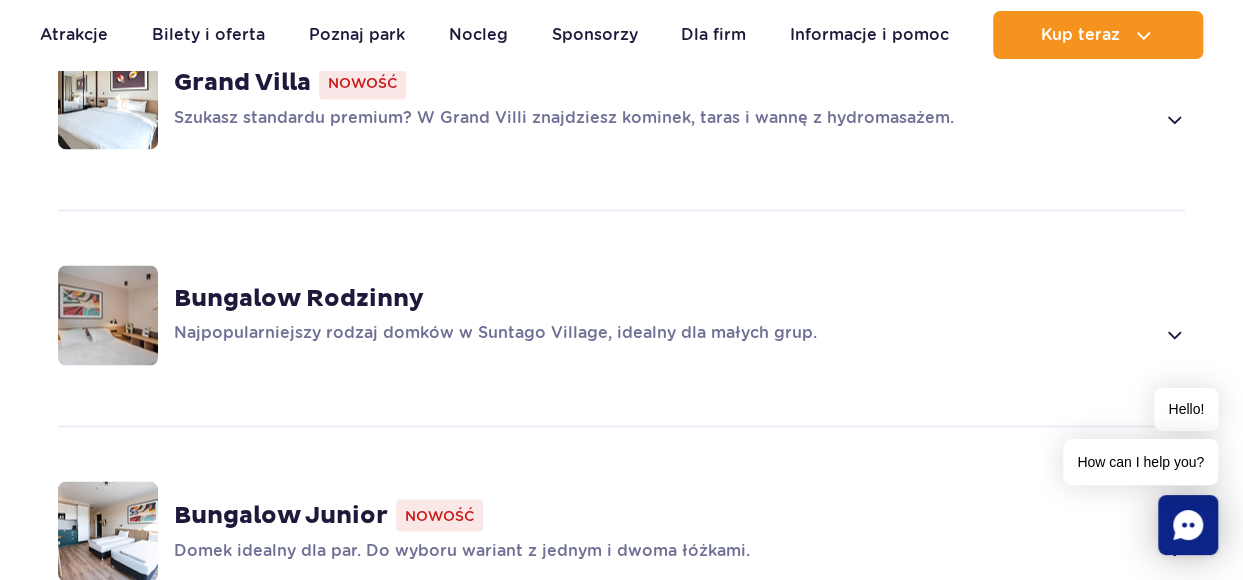 click on "Bungalow Rodzinny" at bounding box center (299, 299) 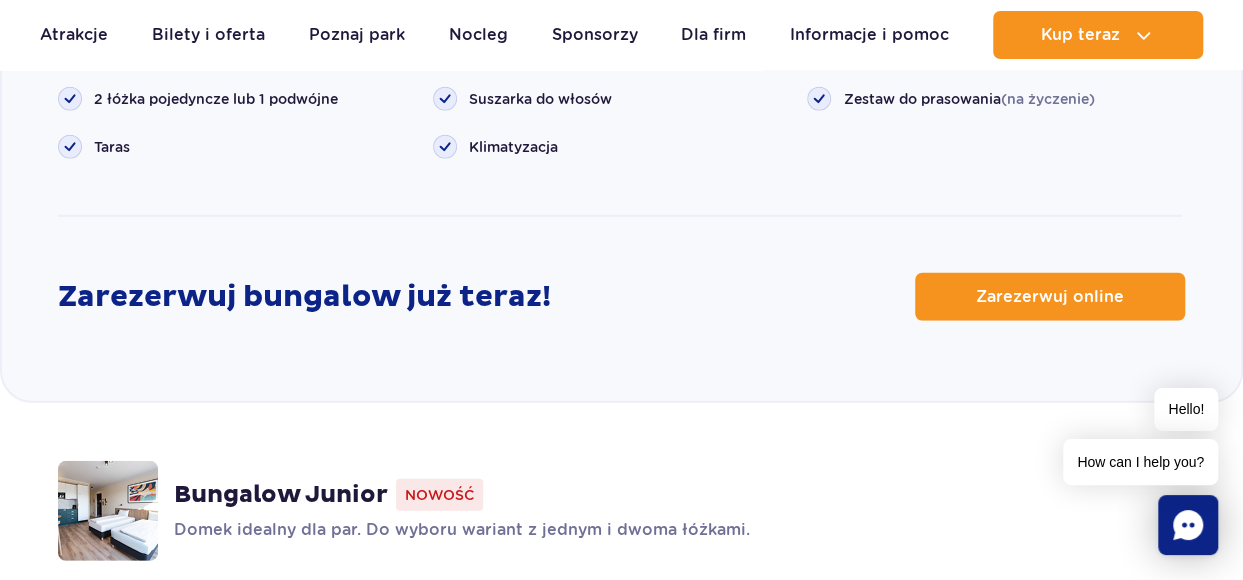 scroll, scrollTop: 2716, scrollLeft: 0, axis: vertical 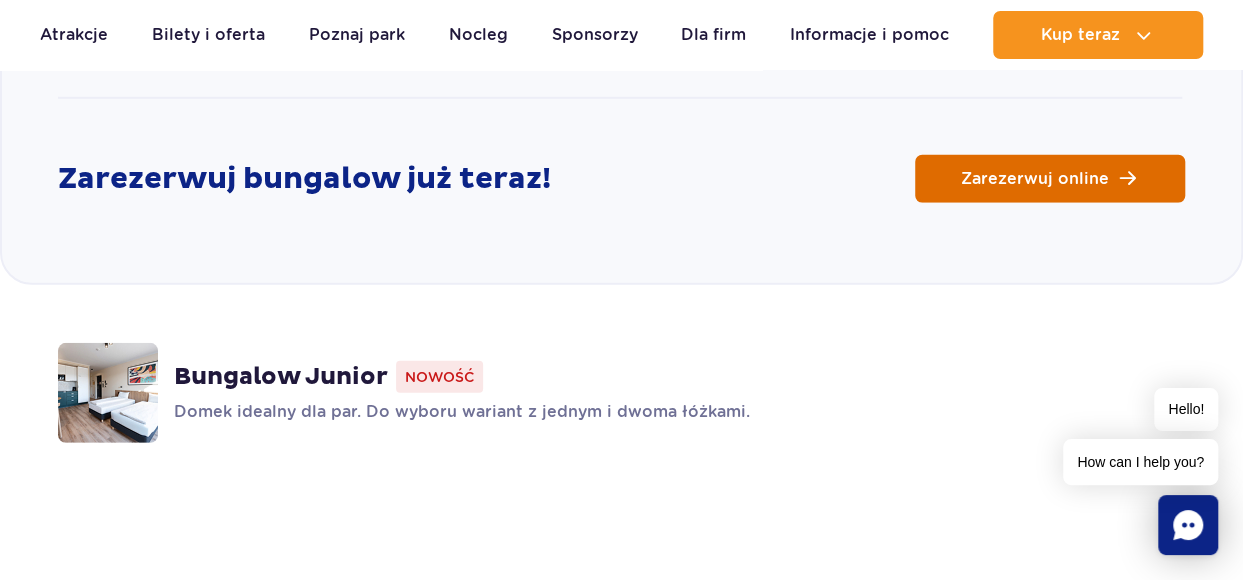 click on "Zarezerwuj online" at bounding box center (1035, 179) 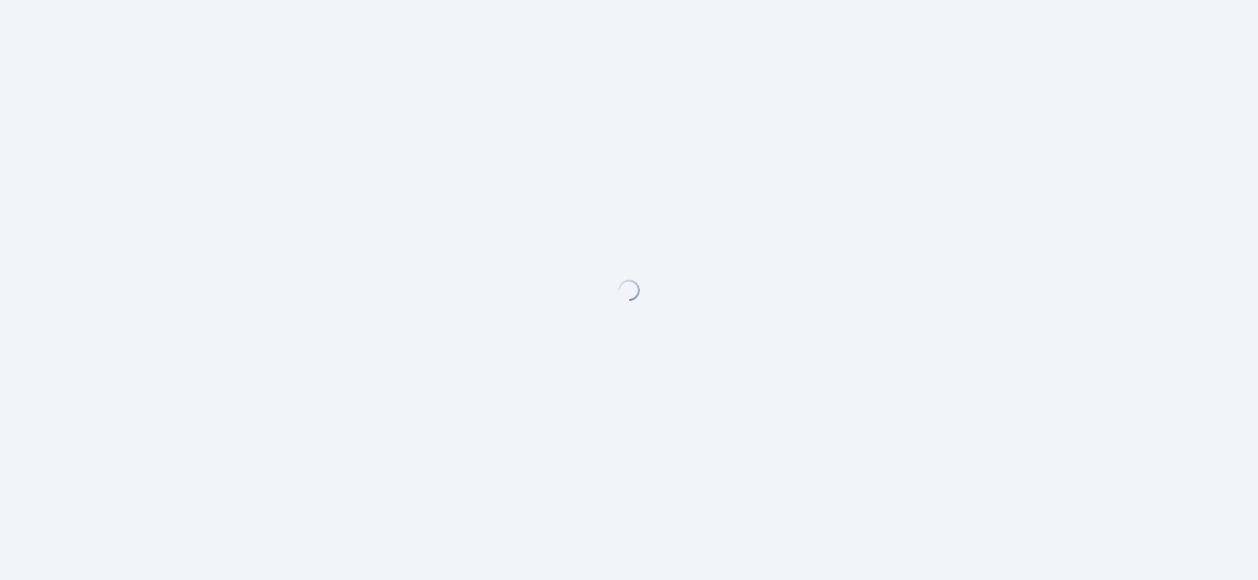 scroll, scrollTop: 0, scrollLeft: 0, axis: both 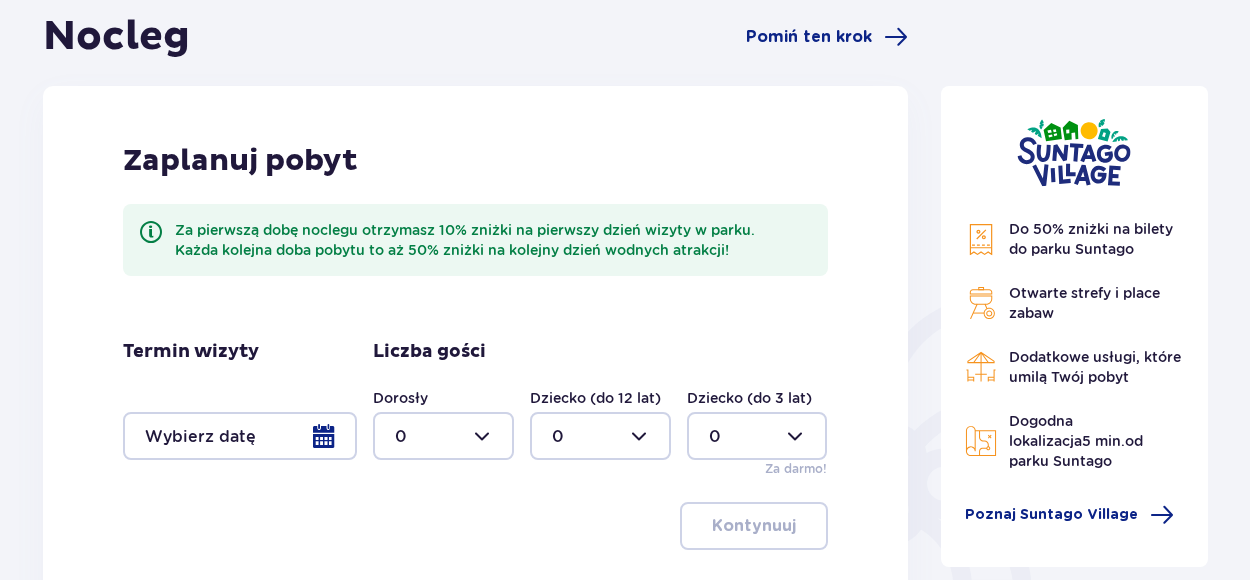 click at bounding box center (240, 436) 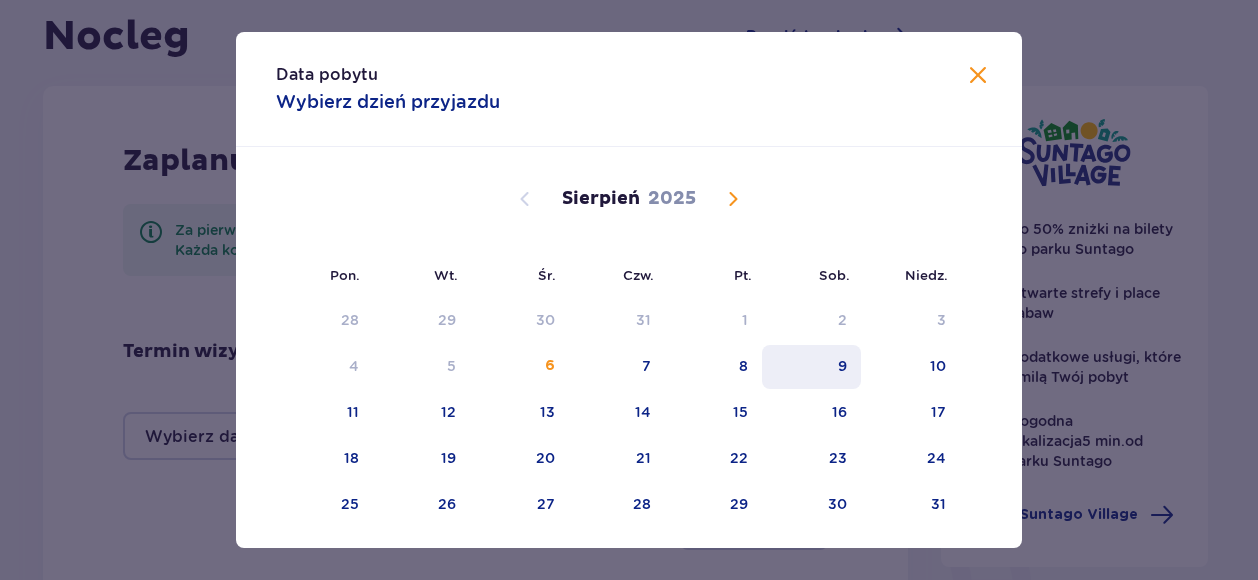 click on "9" at bounding box center [811, 367] 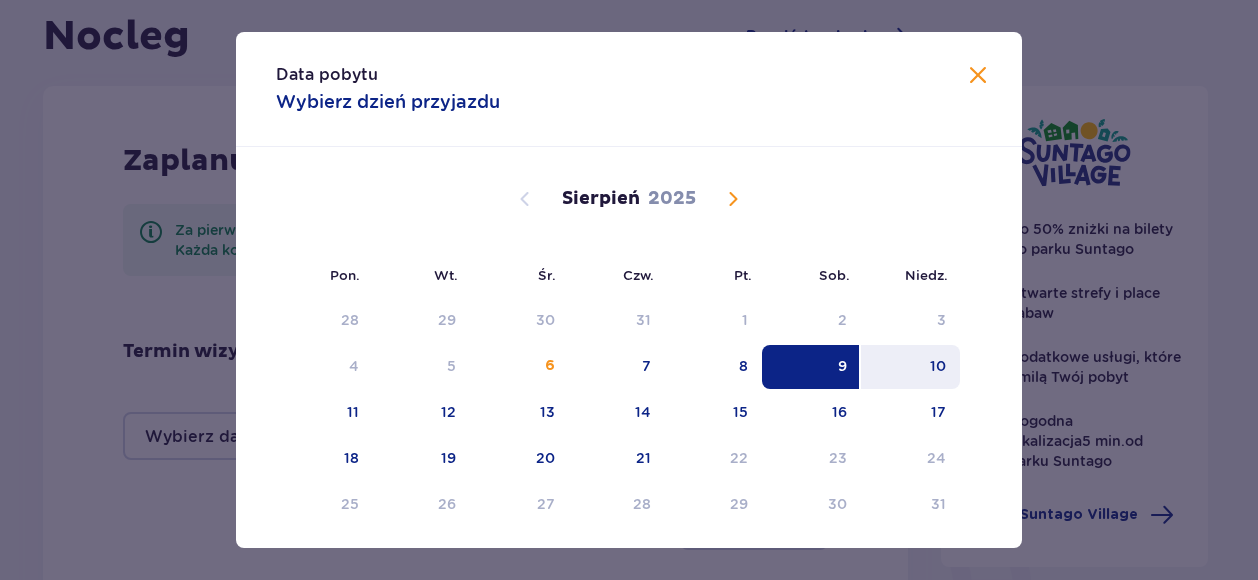 click on "10" at bounding box center [938, 366] 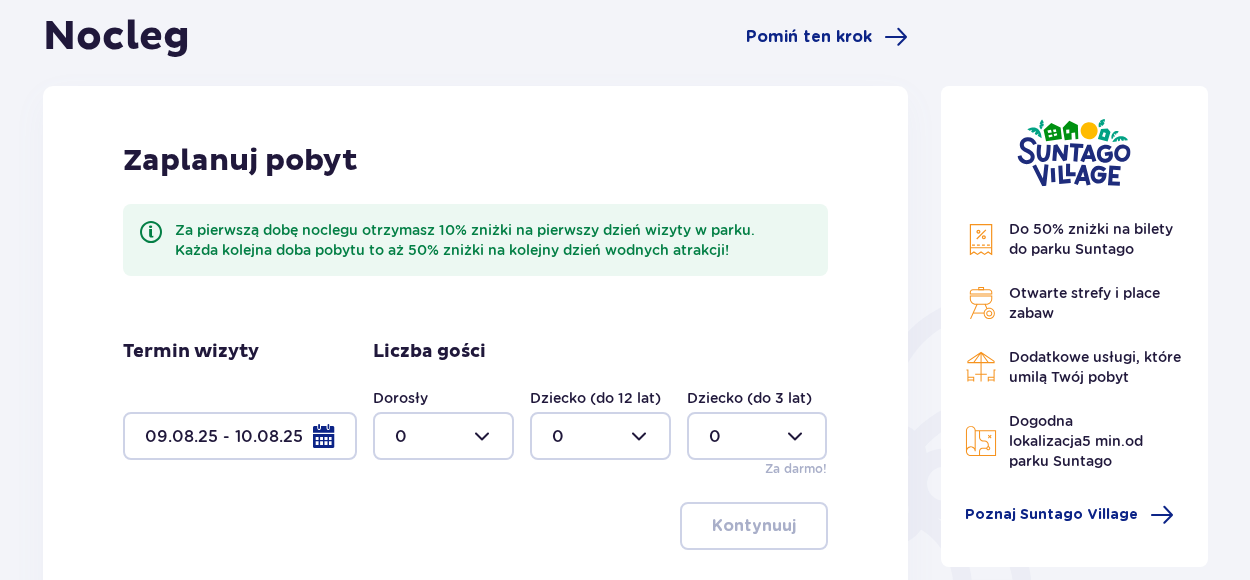 click at bounding box center [443, 436] 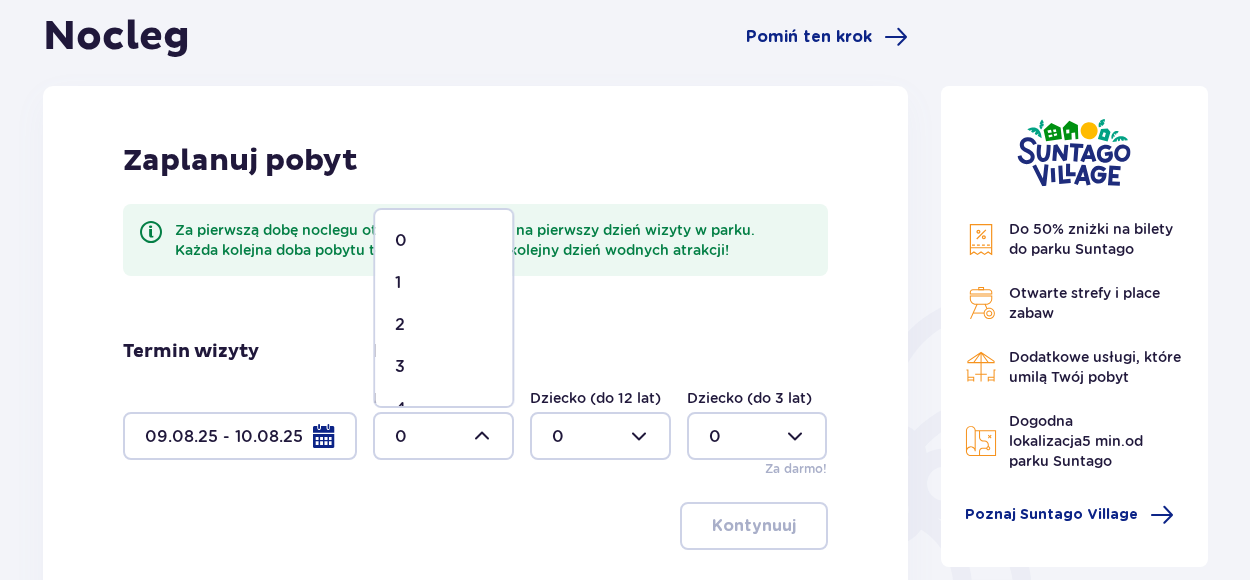 click on "1" at bounding box center (443, 283) 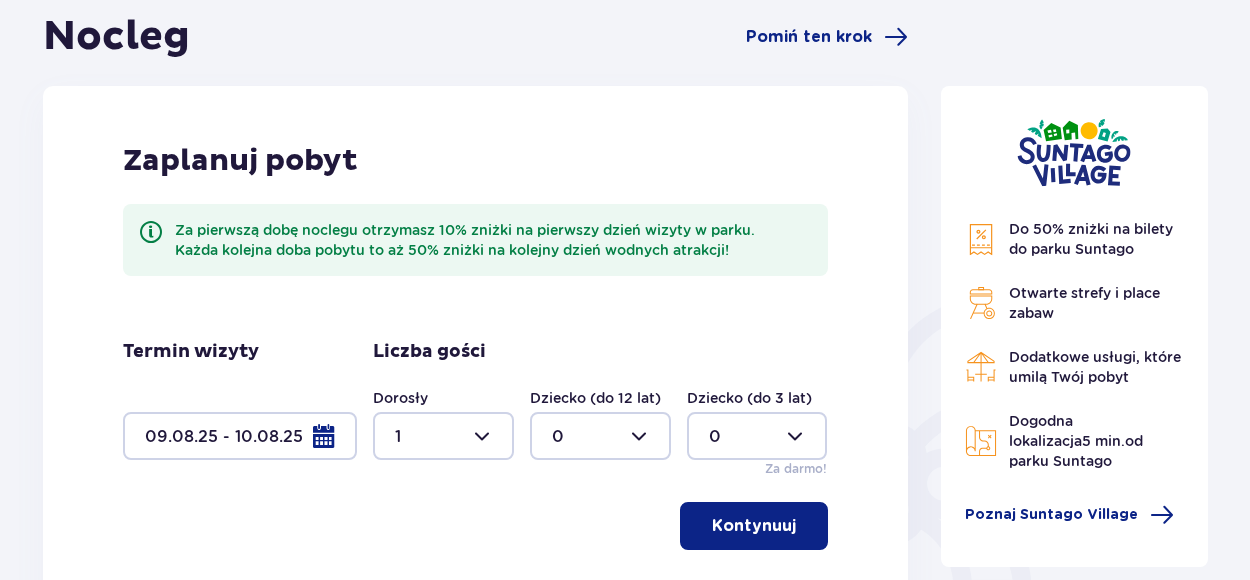 click at bounding box center (600, 436) 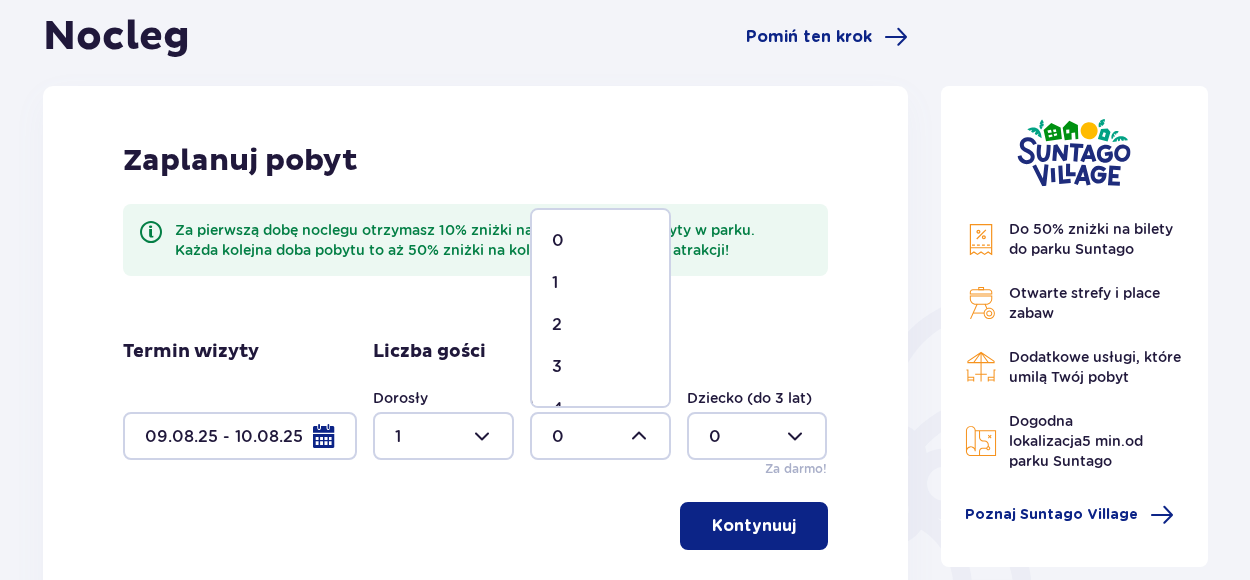 click on "1" at bounding box center [600, 283] 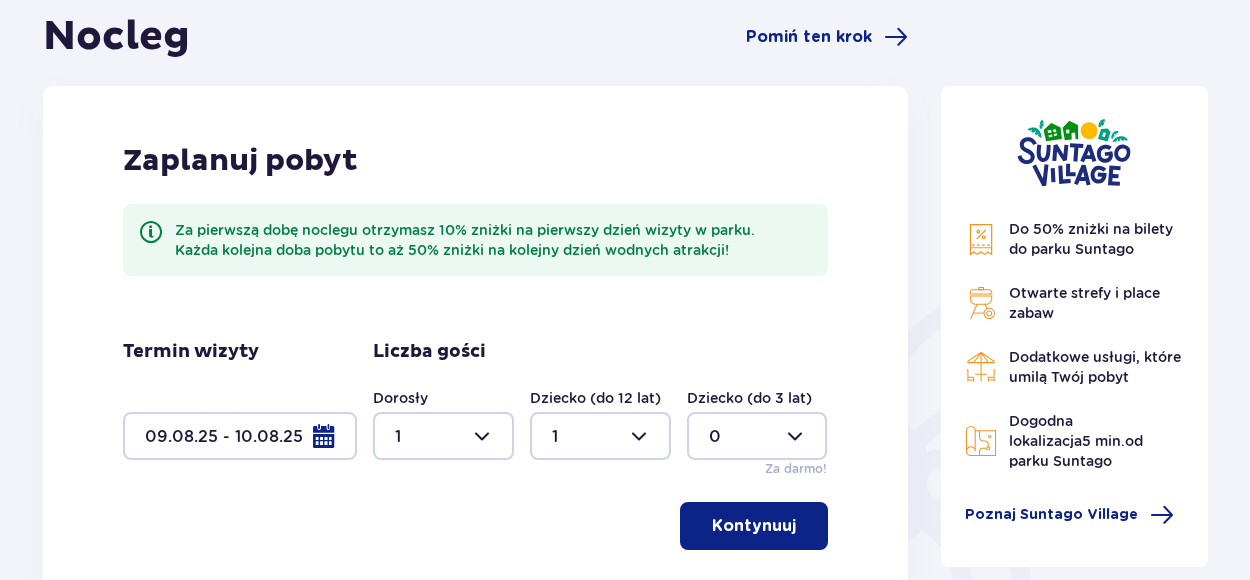 click on "Kontynuuj" at bounding box center [754, 526] 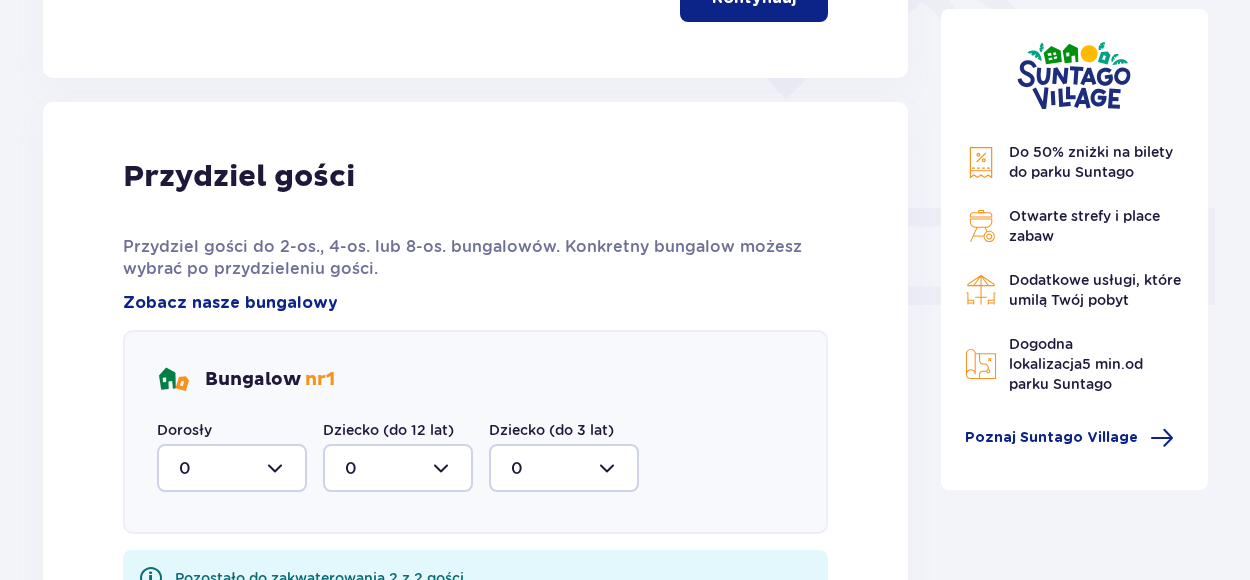 scroll, scrollTop: 806, scrollLeft: 0, axis: vertical 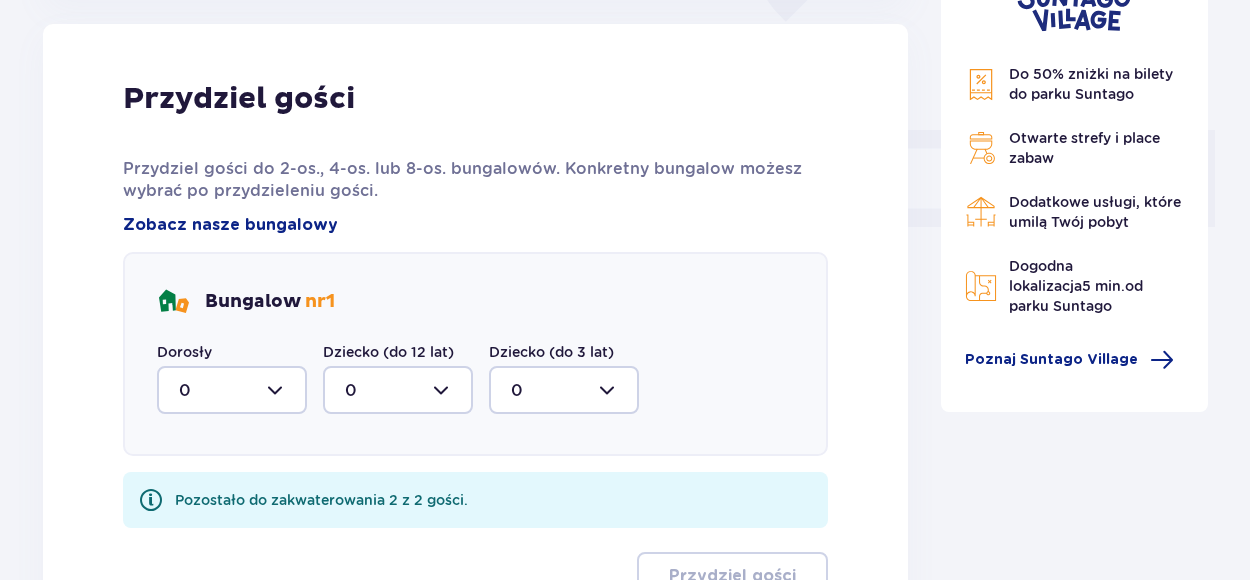 click at bounding box center [232, 390] 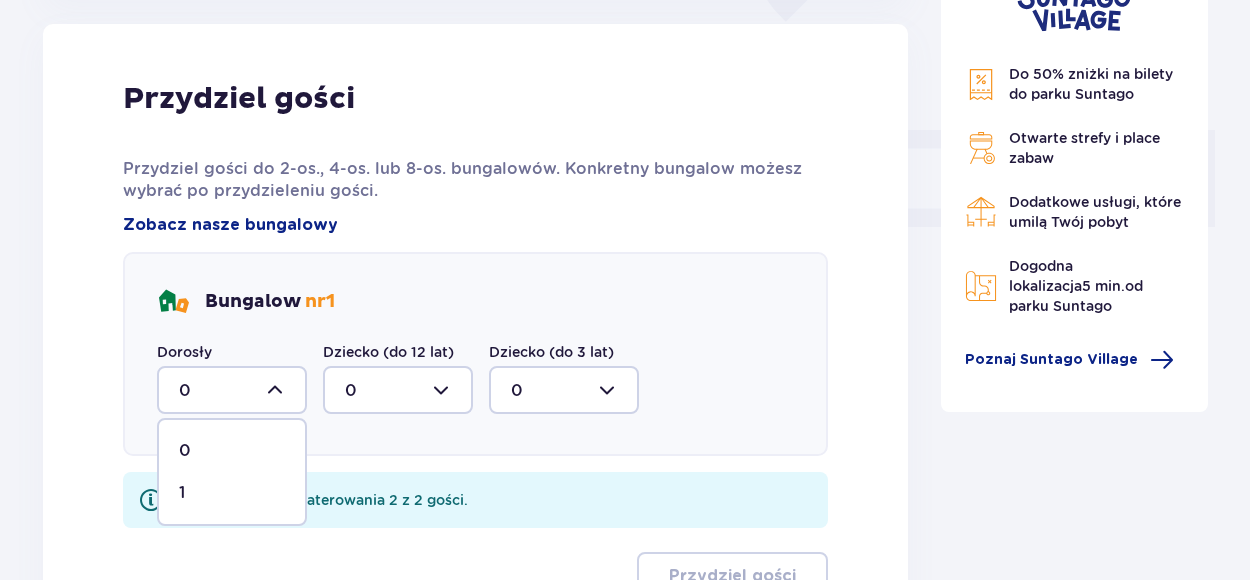 click on "1" at bounding box center (232, 493) 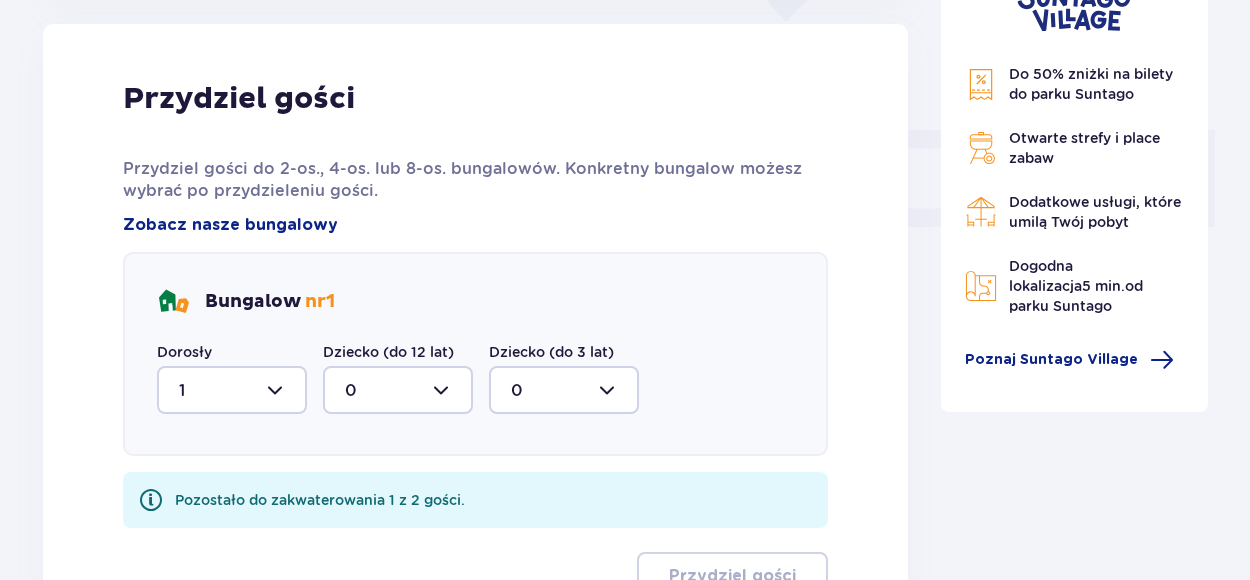 click at bounding box center (398, 390) 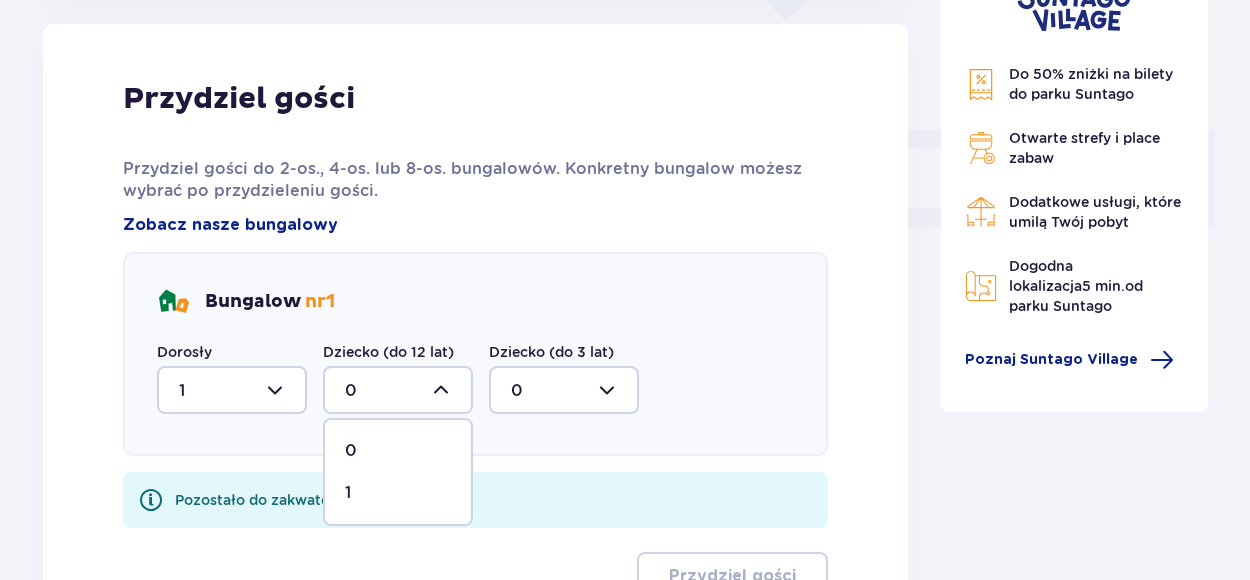 click on "1" at bounding box center (348, 493) 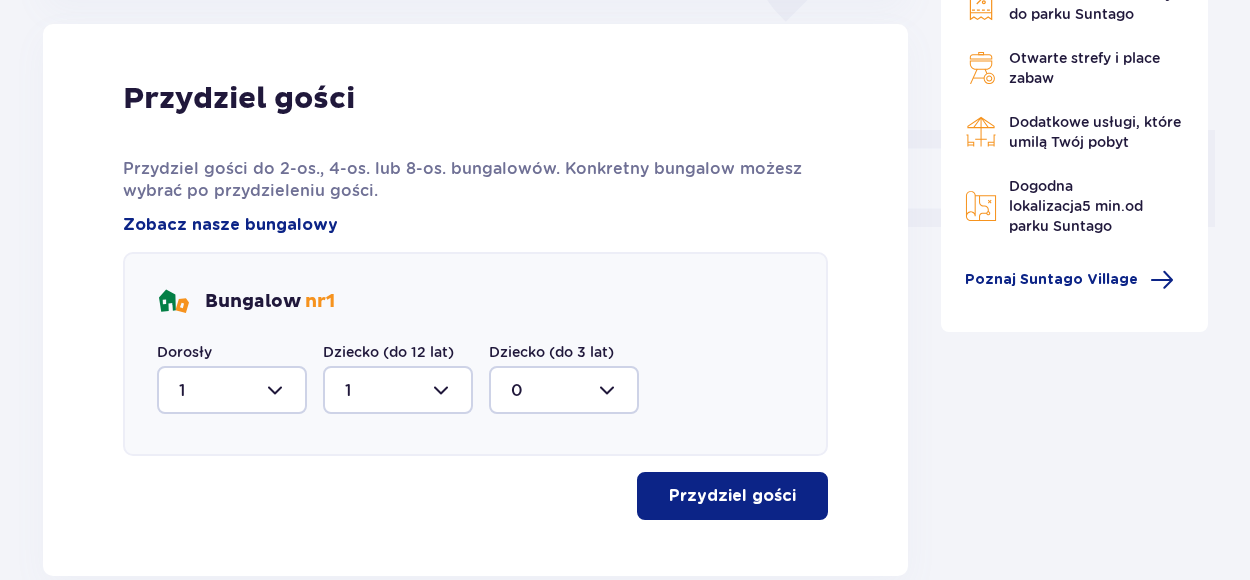 scroll, scrollTop: 906, scrollLeft: 0, axis: vertical 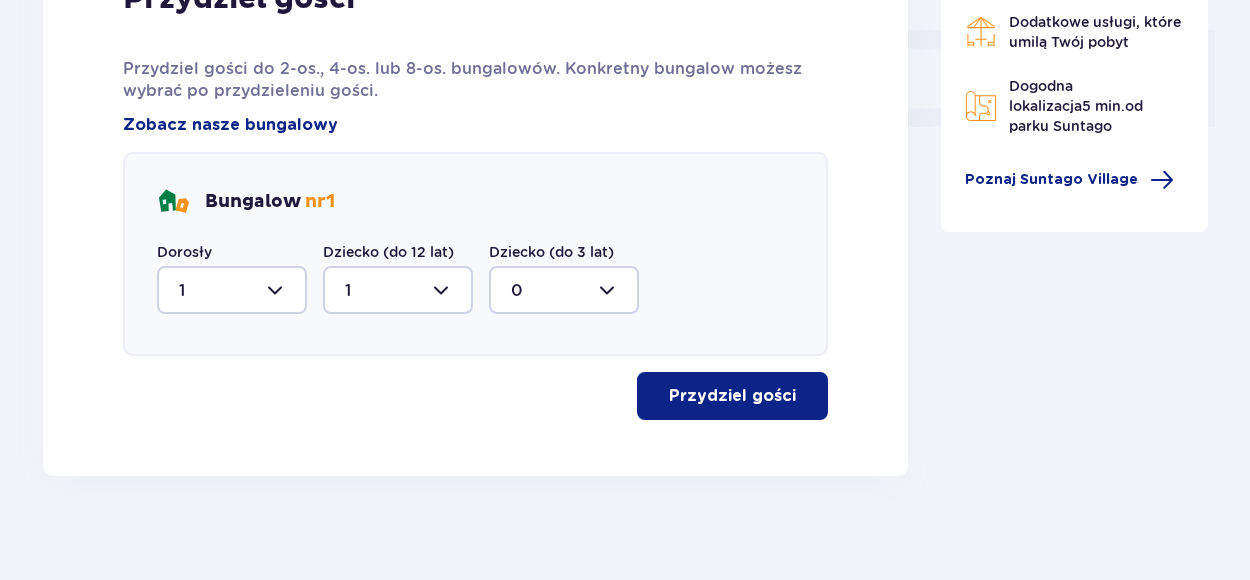 click on "Przydziel gości" at bounding box center [732, 396] 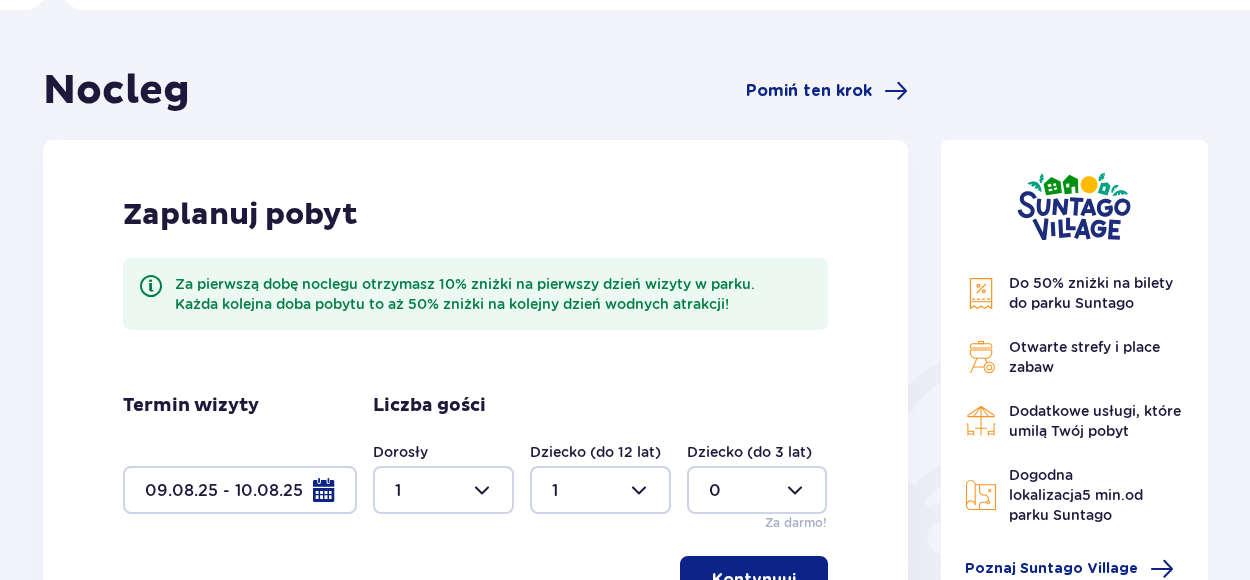 scroll, scrollTop: 146, scrollLeft: 0, axis: vertical 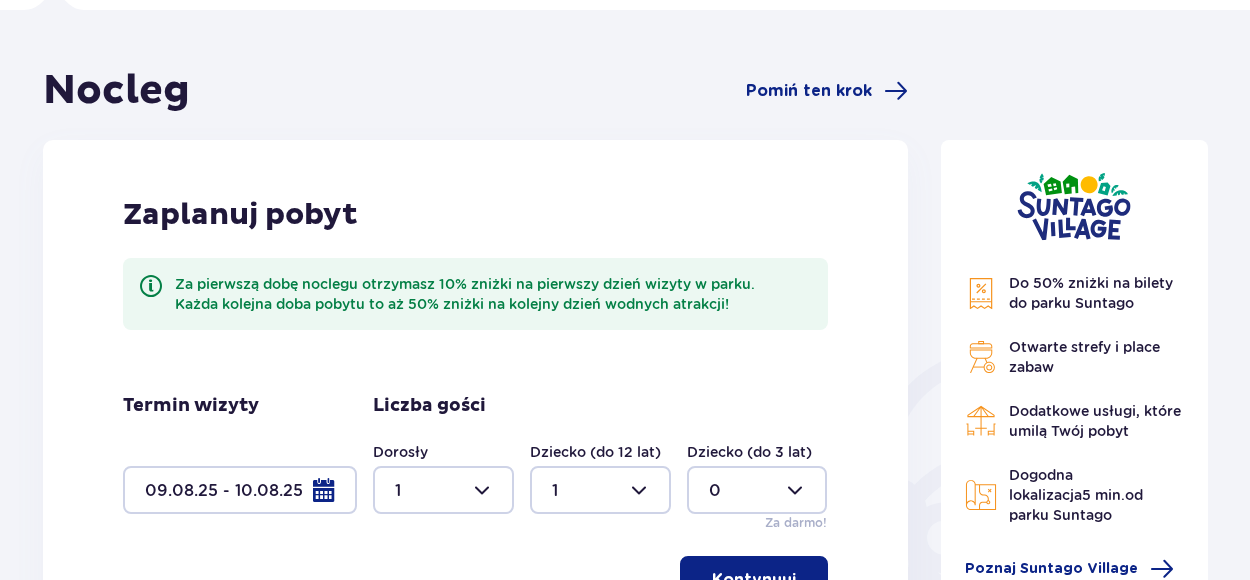 click at bounding box center (600, 490) 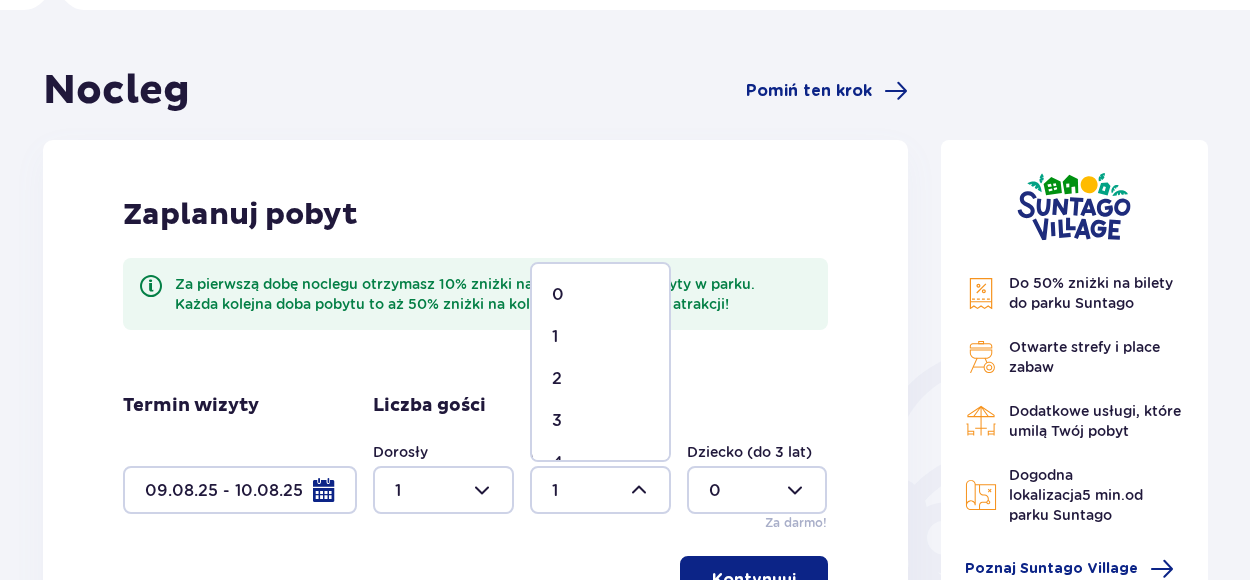 click on "2" at bounding box center (600, 379) 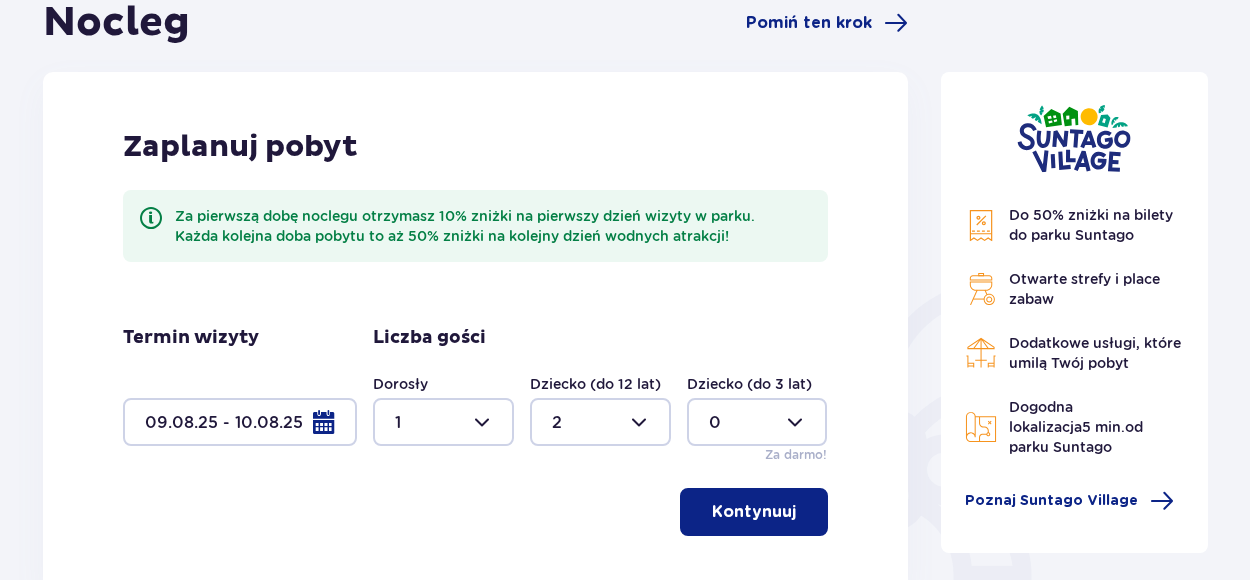 scroll, scrollTop: 246, scrollLeft: 0, axis: vertical 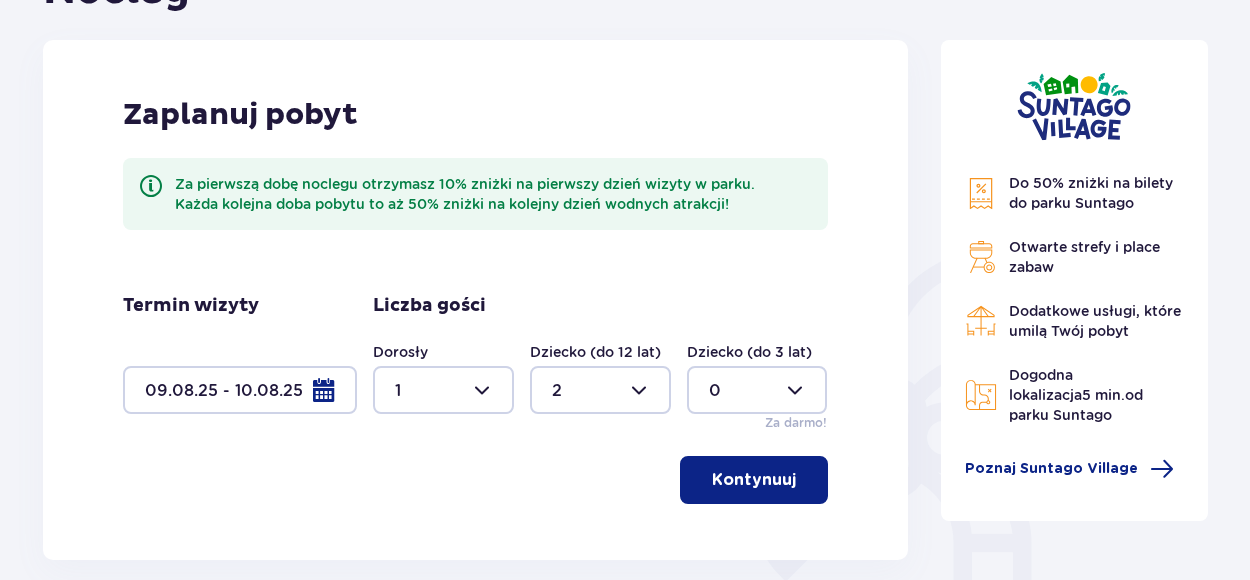 click on "Kontynuuj" at bounding box center [754, 480] 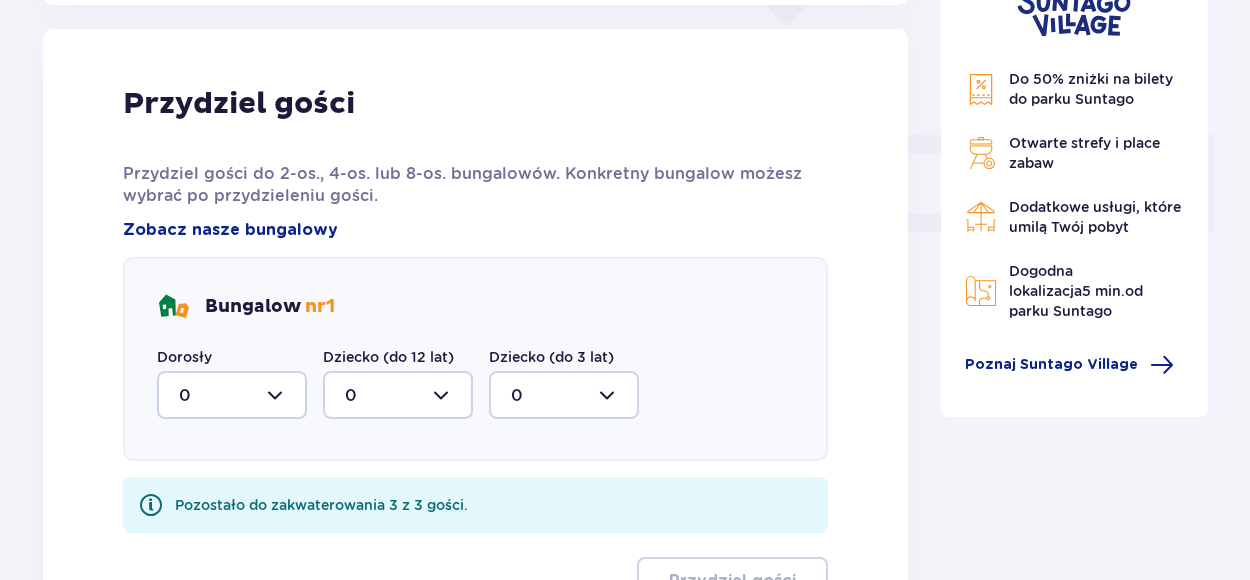 scroll, scrollTop: 806, scrollLeft: 0, axis: vertical 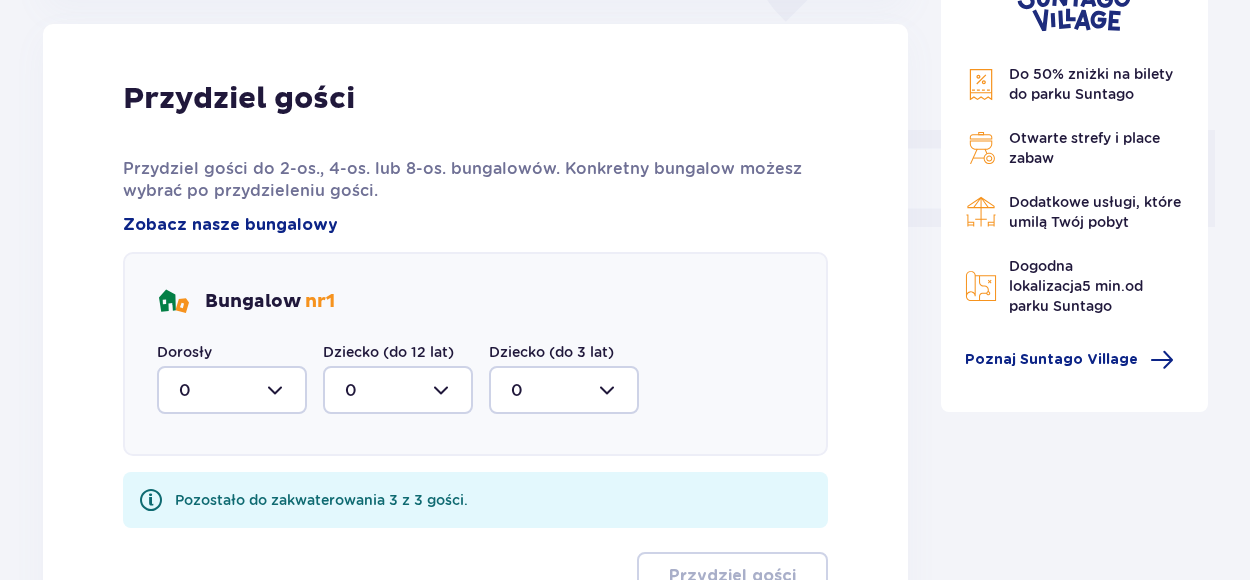click at bounding box center (232, 390) 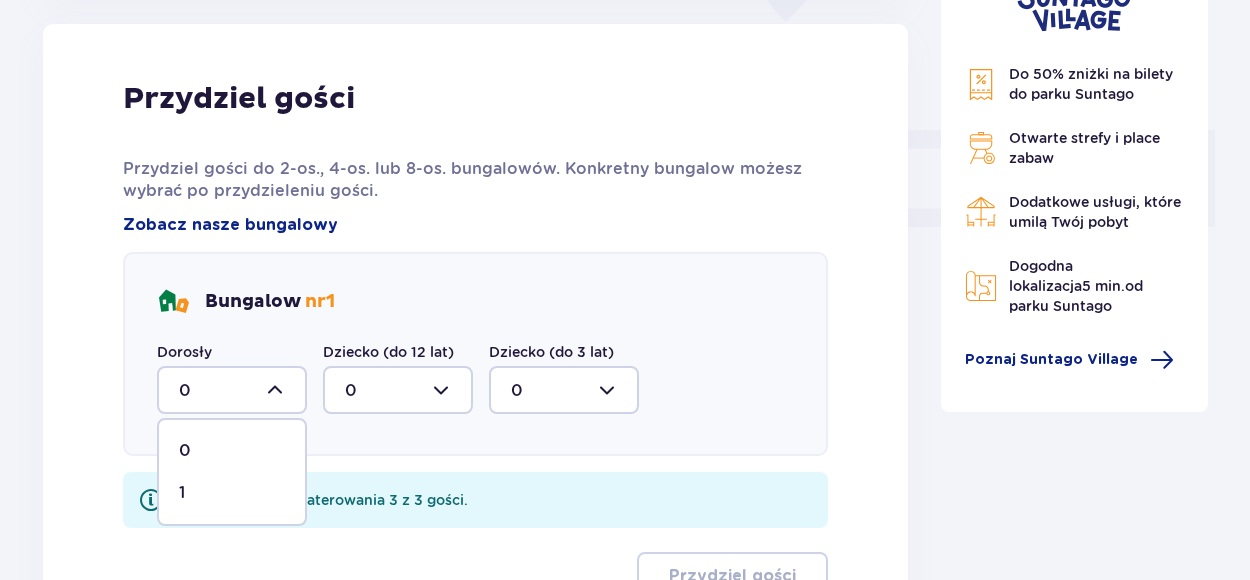 click on "1" at bounding box center [232, 493] 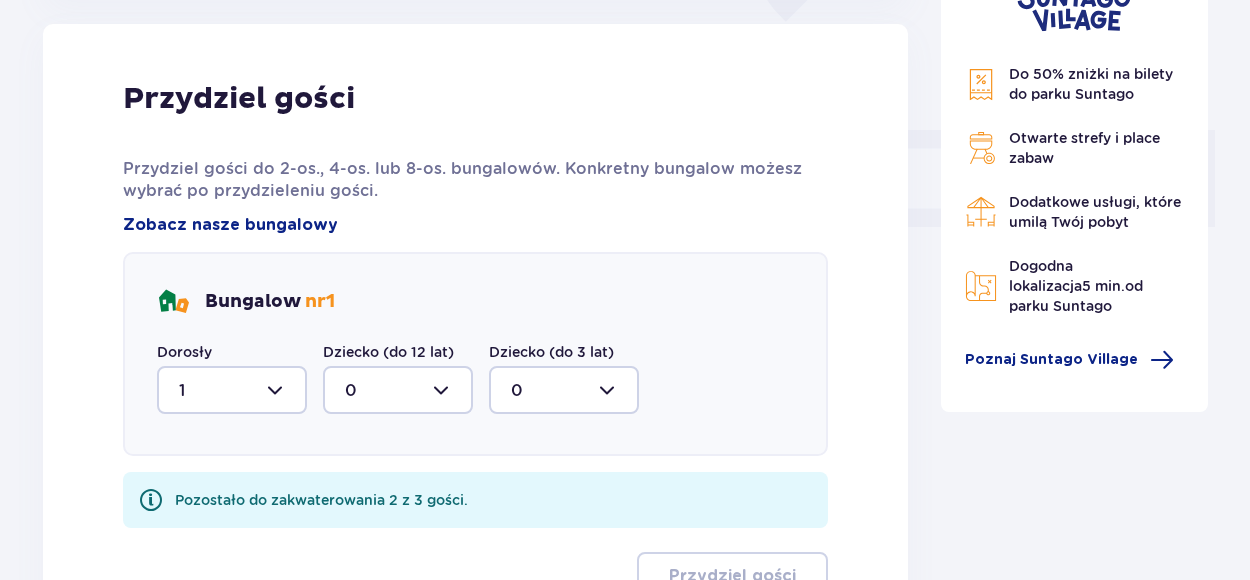 click at bounding box center (398, 390) 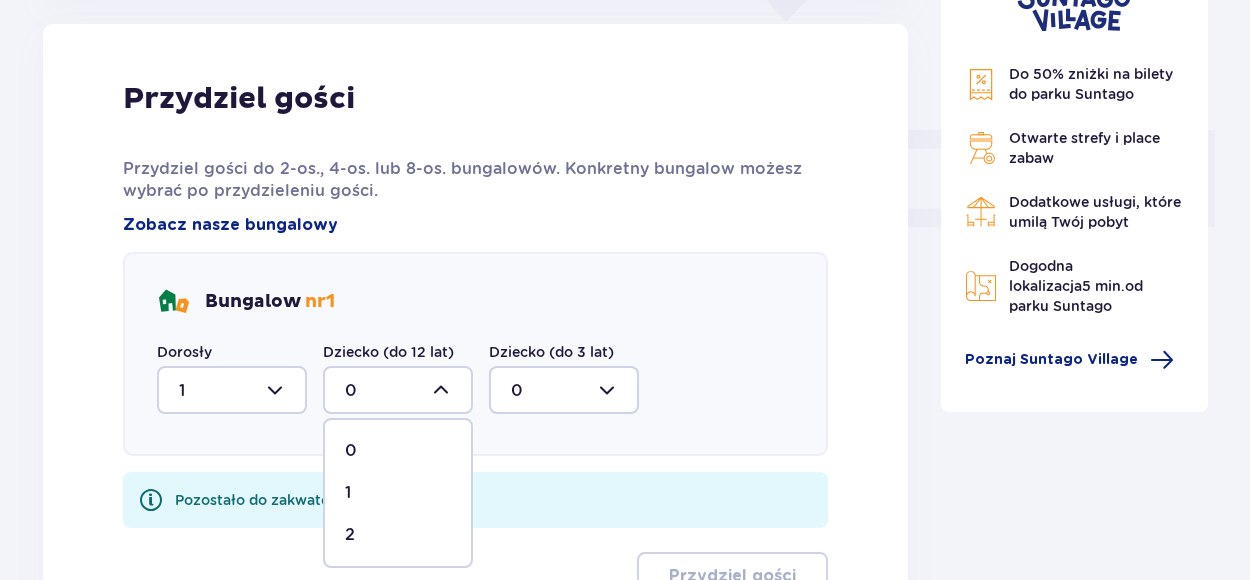 click on "2" at bounding box center [398, 535] 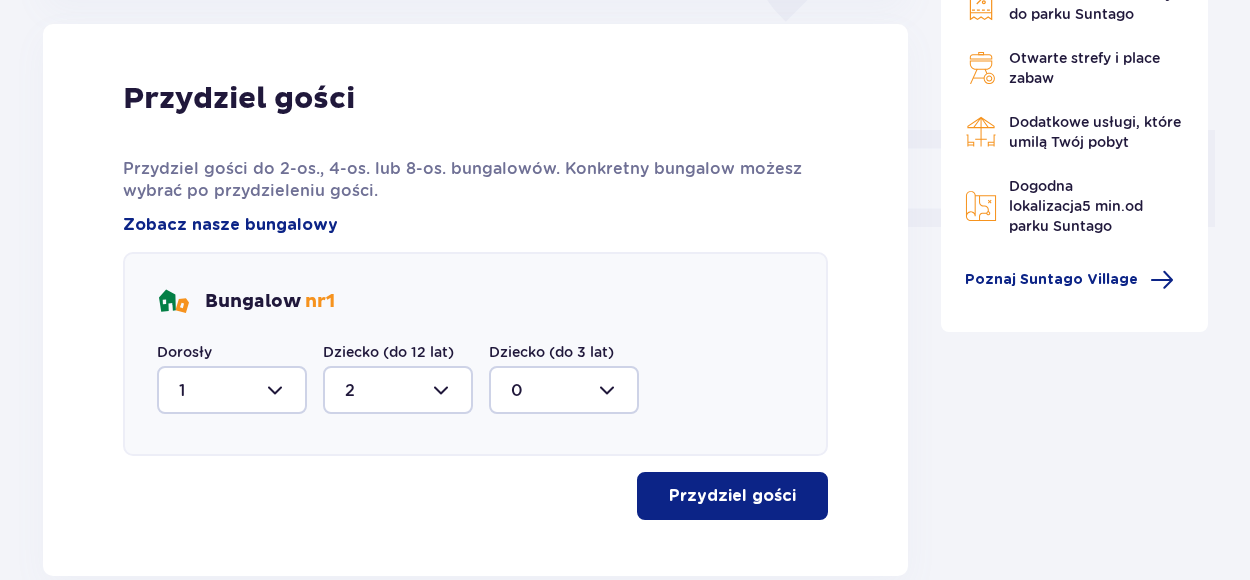 click on "Przydziel gości" at bounding box center [732, 496] 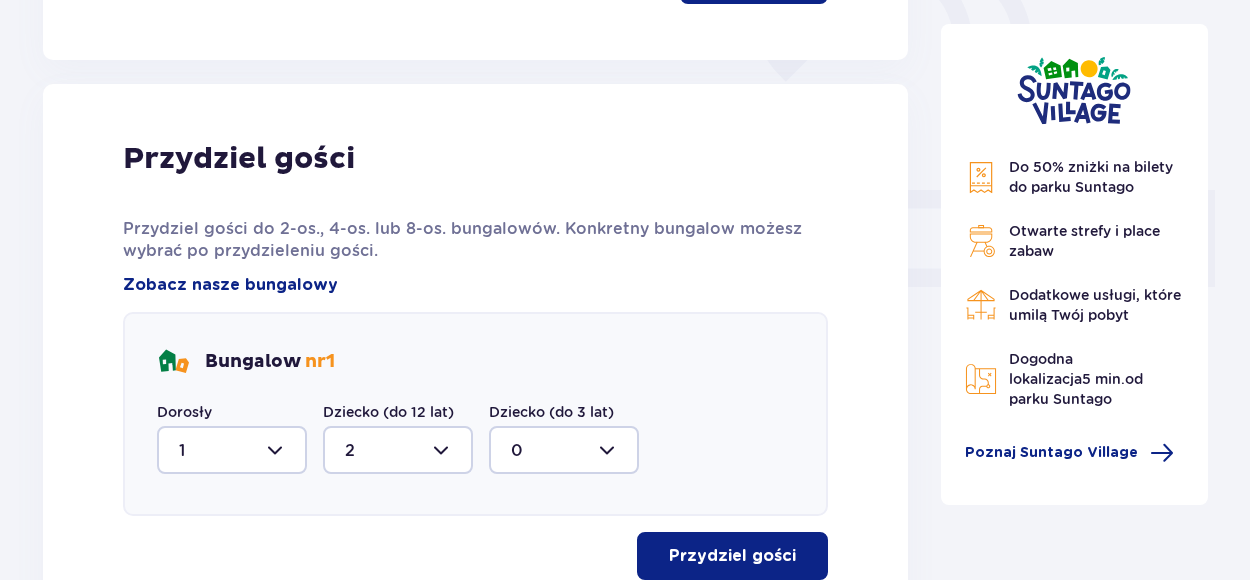 scroll, scrollTop: 746, scrollLeft: 0, axis: vertical 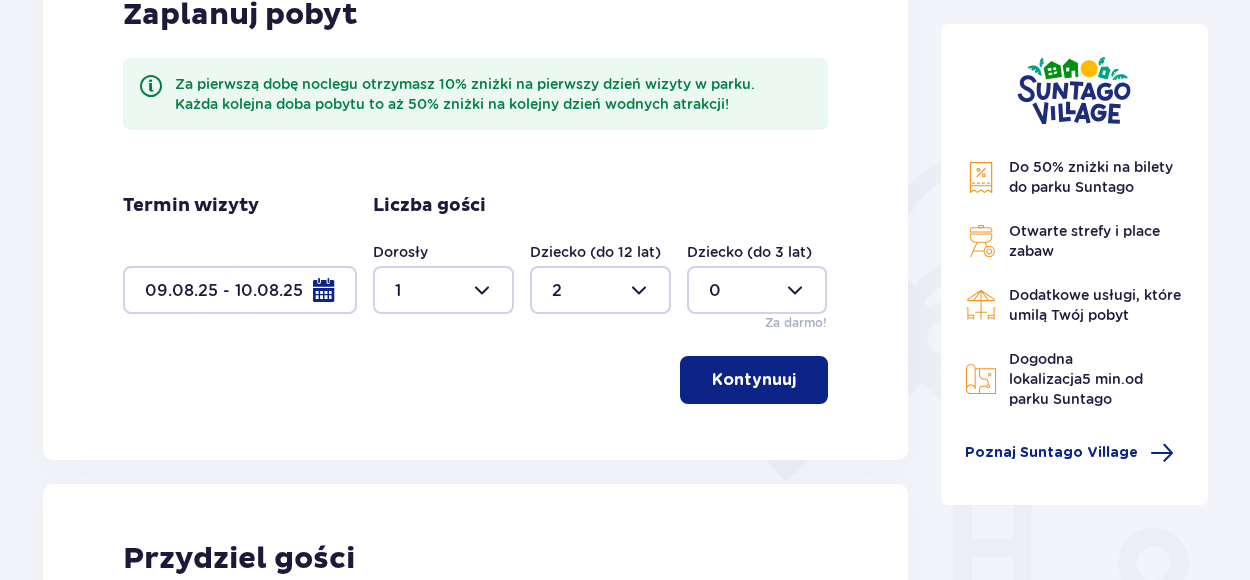 click at bounding box center [443, 290] 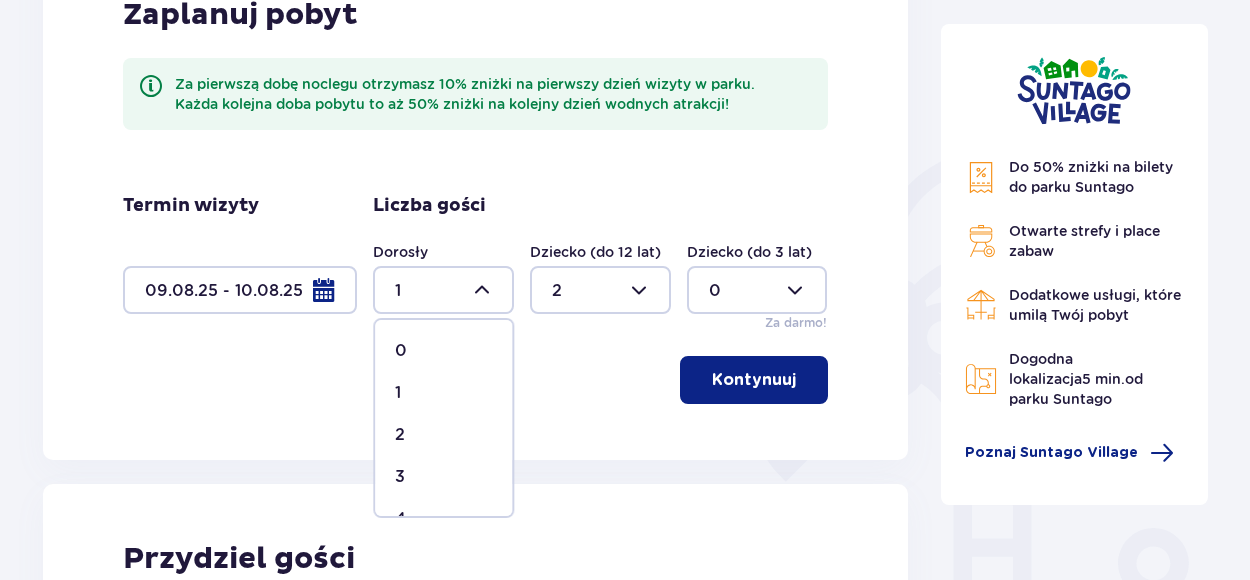 click on "2" at bounding box center [443, 435] 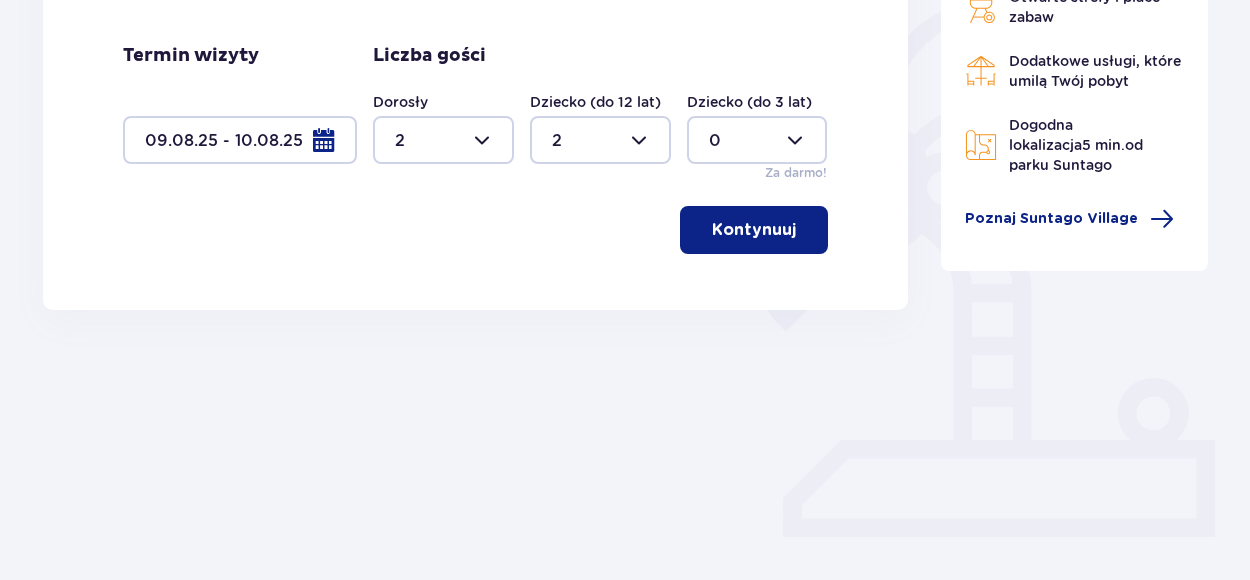 scroll, scrollTop: 531, scrollLeft: 0, axis: vertical 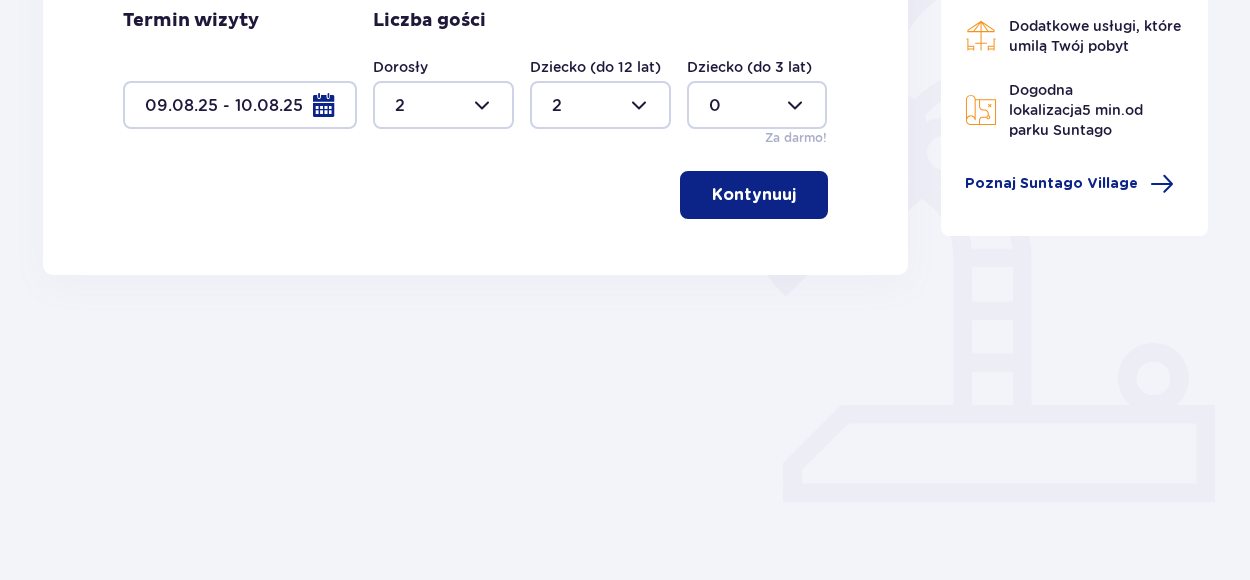 click on "Kontynuuj" at bounding box center (754, 195) 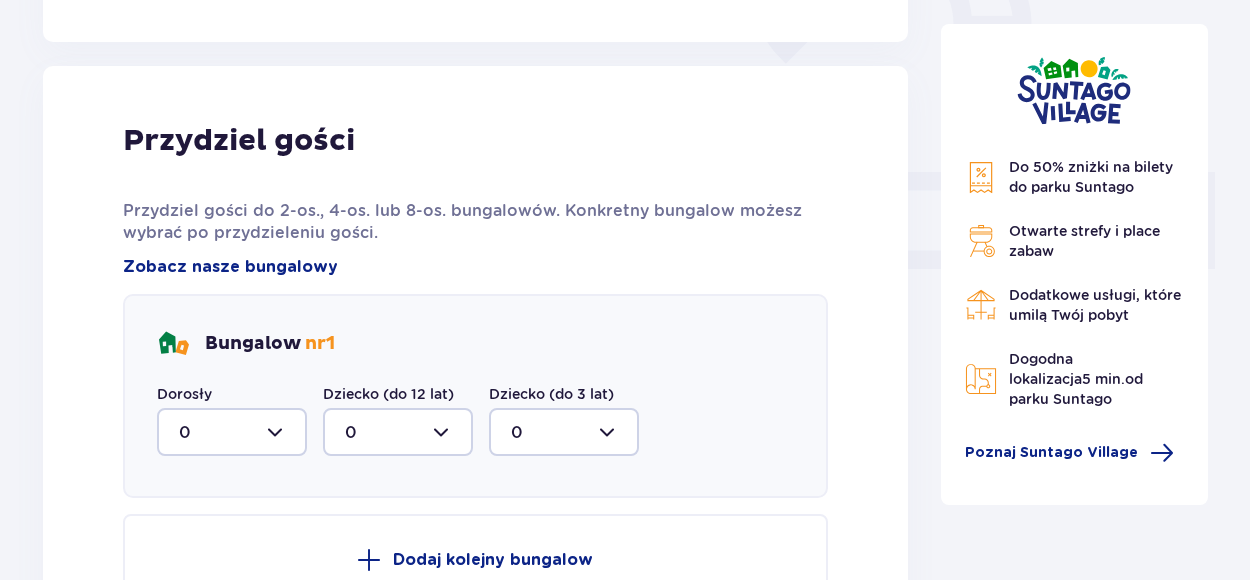 scroll, scrollTop: 806, scrollLeft: 0, axis: vertical 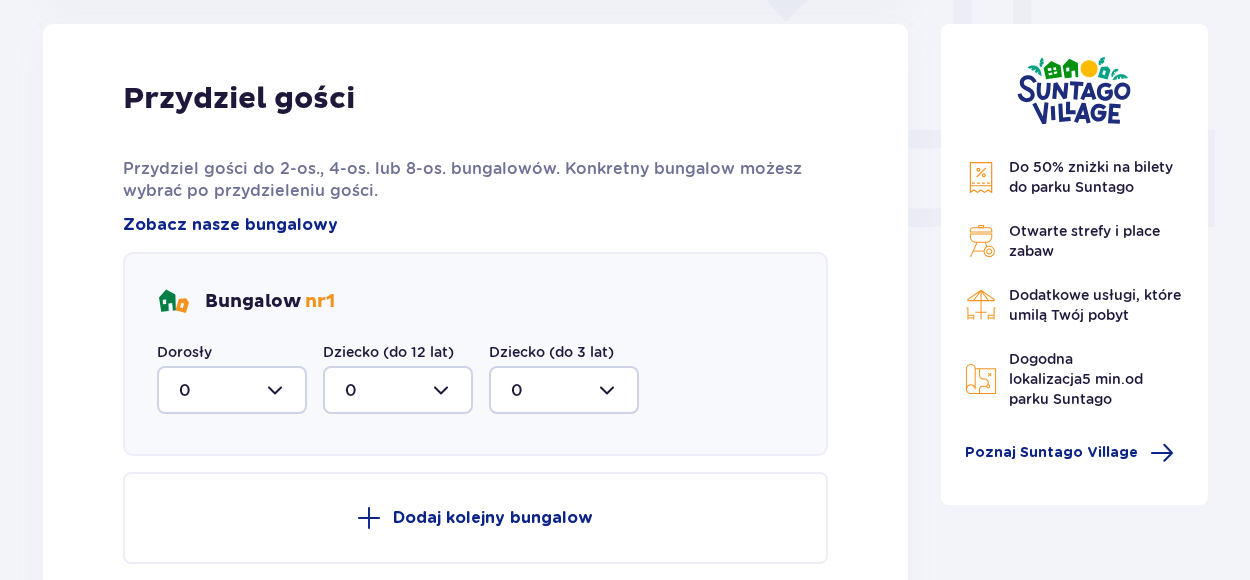 click at bounding box center (232, 390) 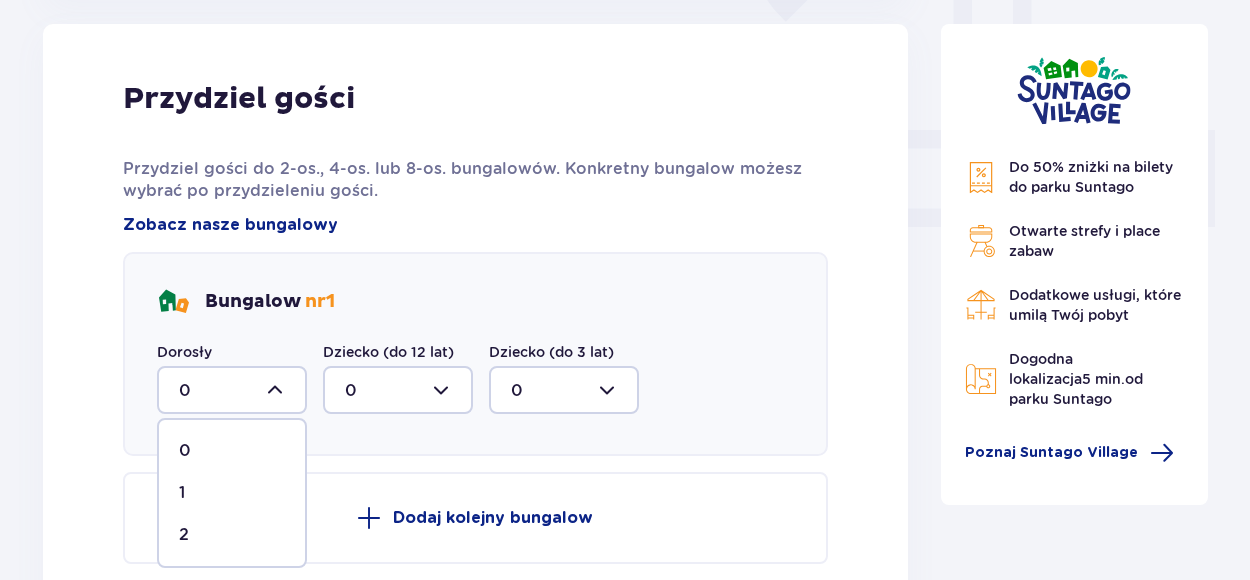 click on "2" at bounding box center (232, 535) 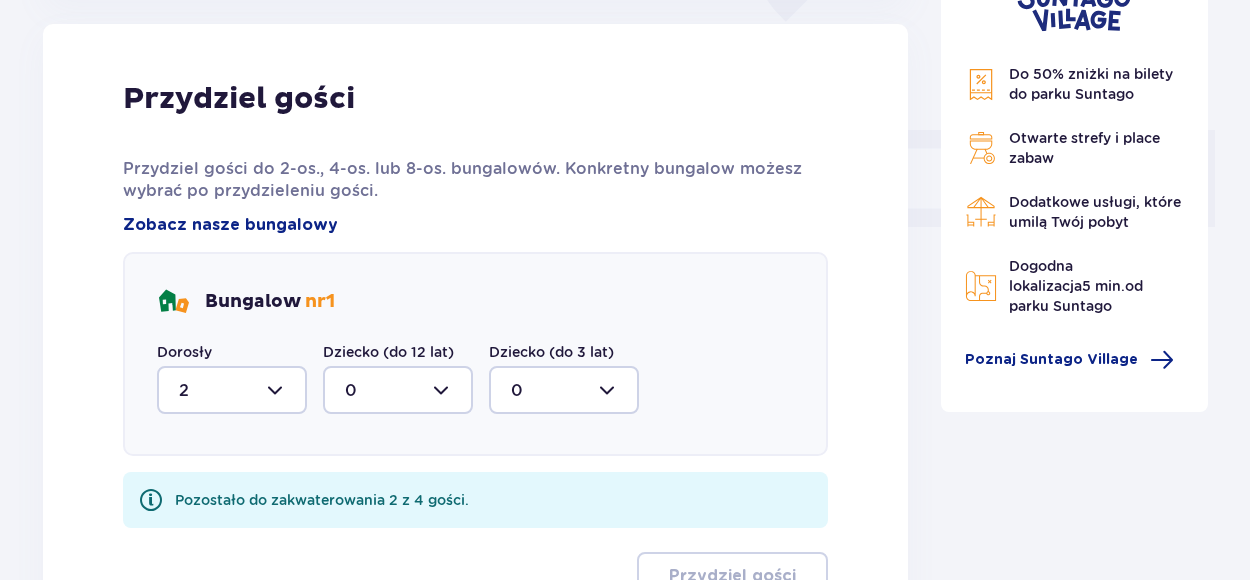 click at bounding box center (398, 390) 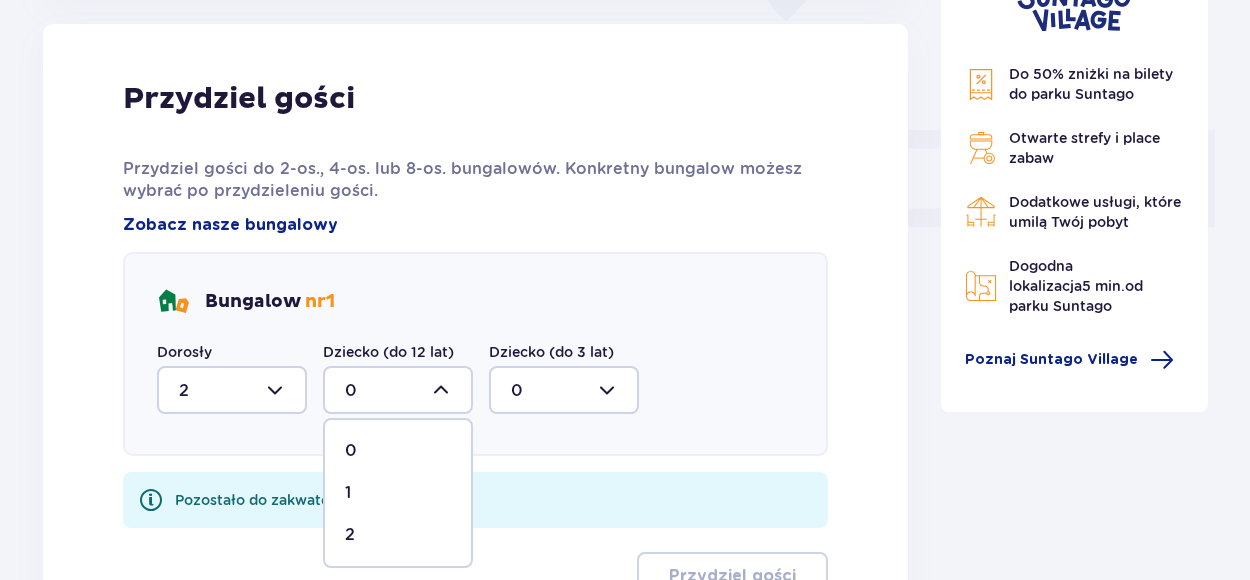 click on "2" at bounding box center [398, 535] 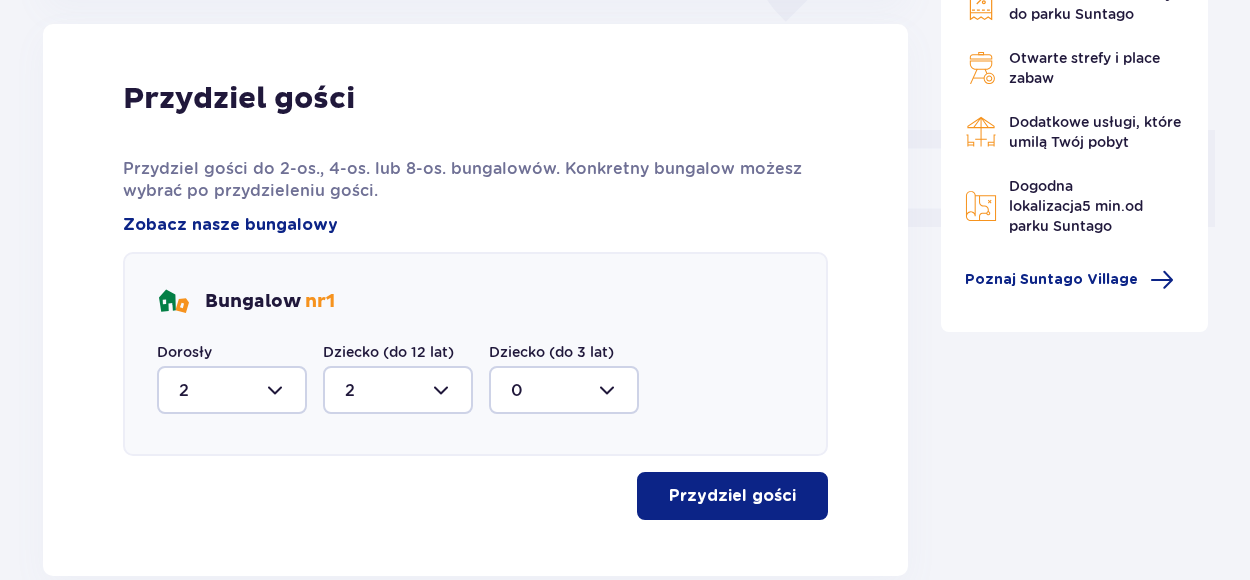 click on "Przydziel gości" at bounding box center [732, 496] 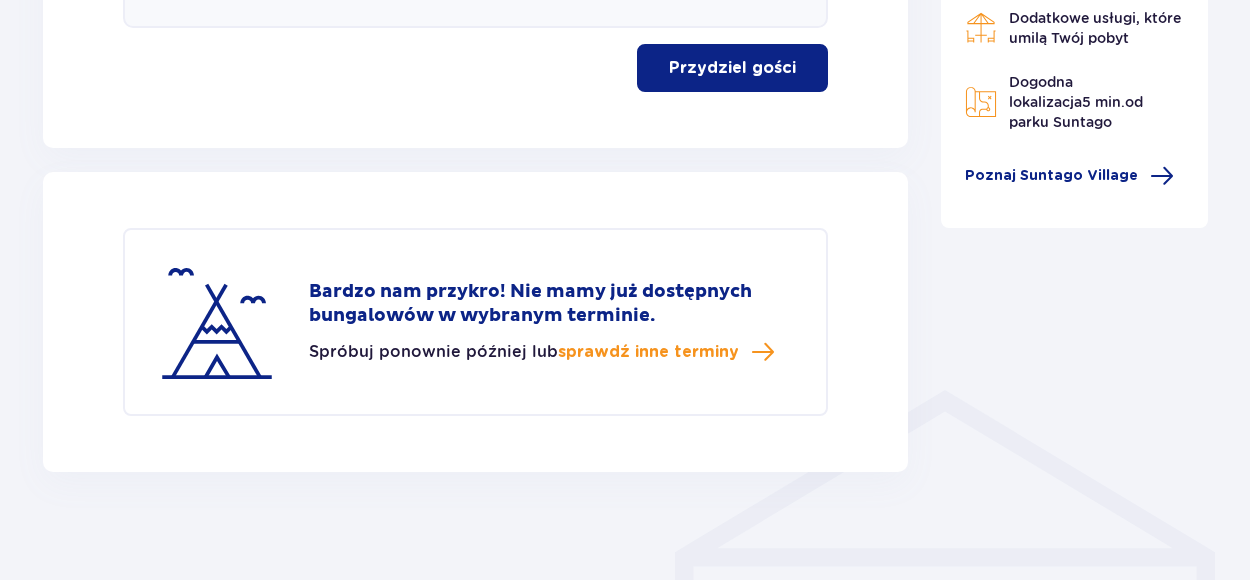scroll, scrollTop: 1246, scrollLeft: 0, axis: vertical 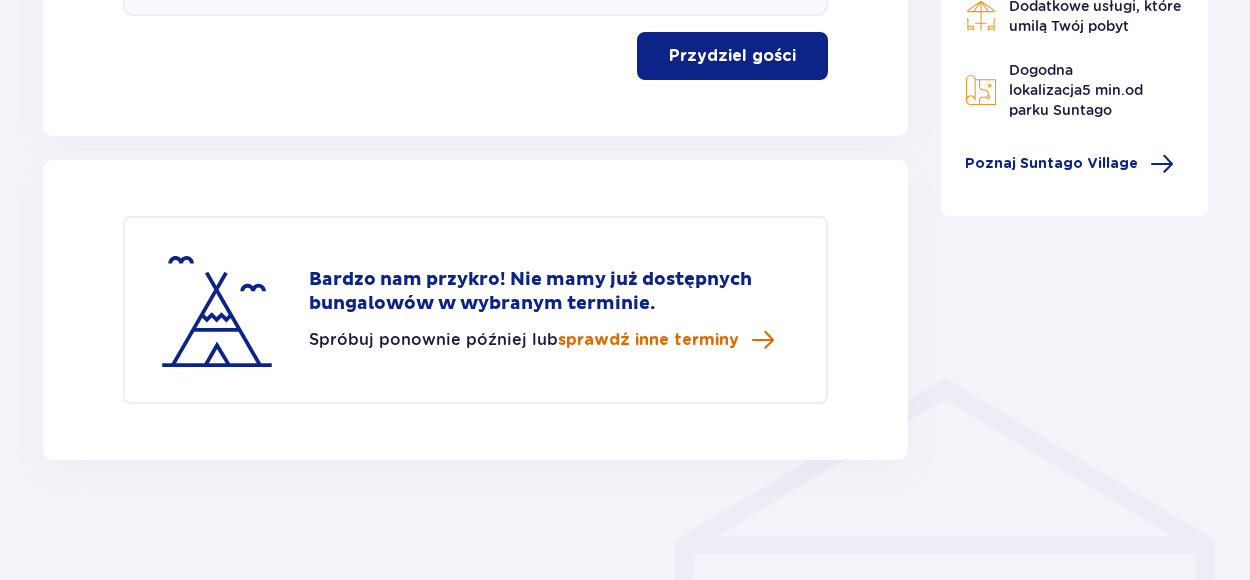 click on "sprawdź inne terminy" at bounding box center (648, 340) 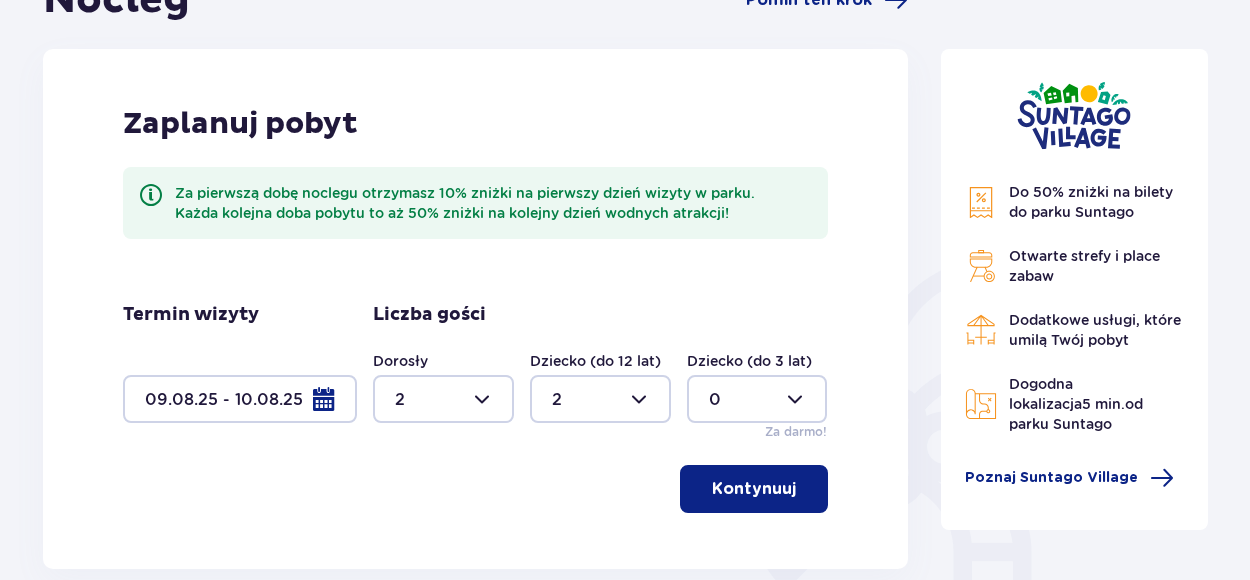scroll, scrollTop: 236, scrollLeft: 0, axis: vertical 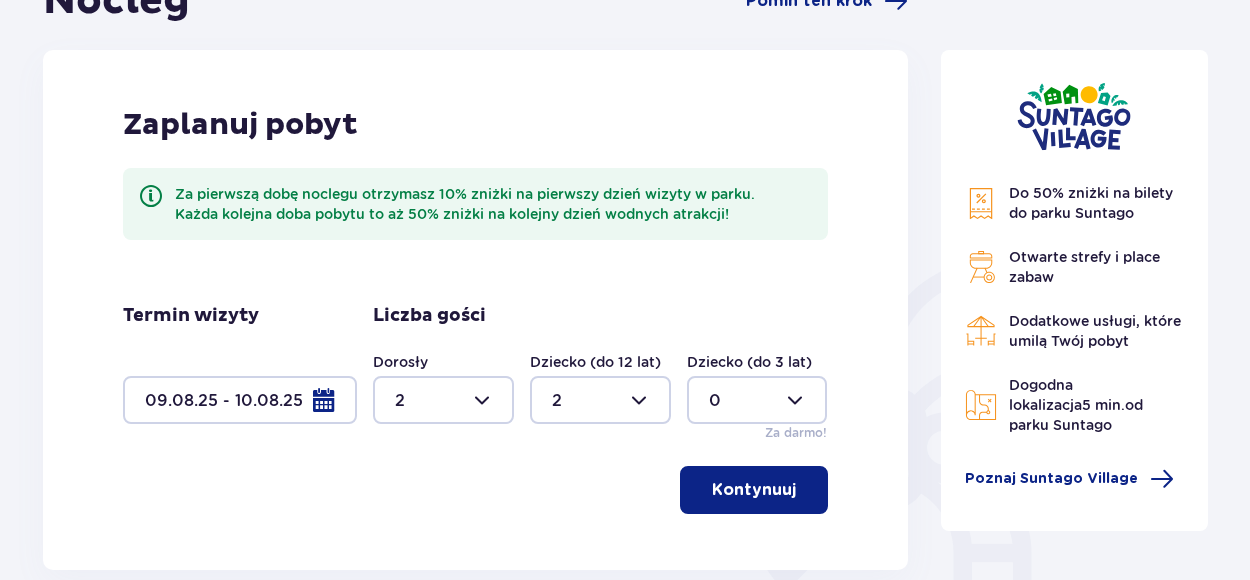 click at bounding box center [240, 400] 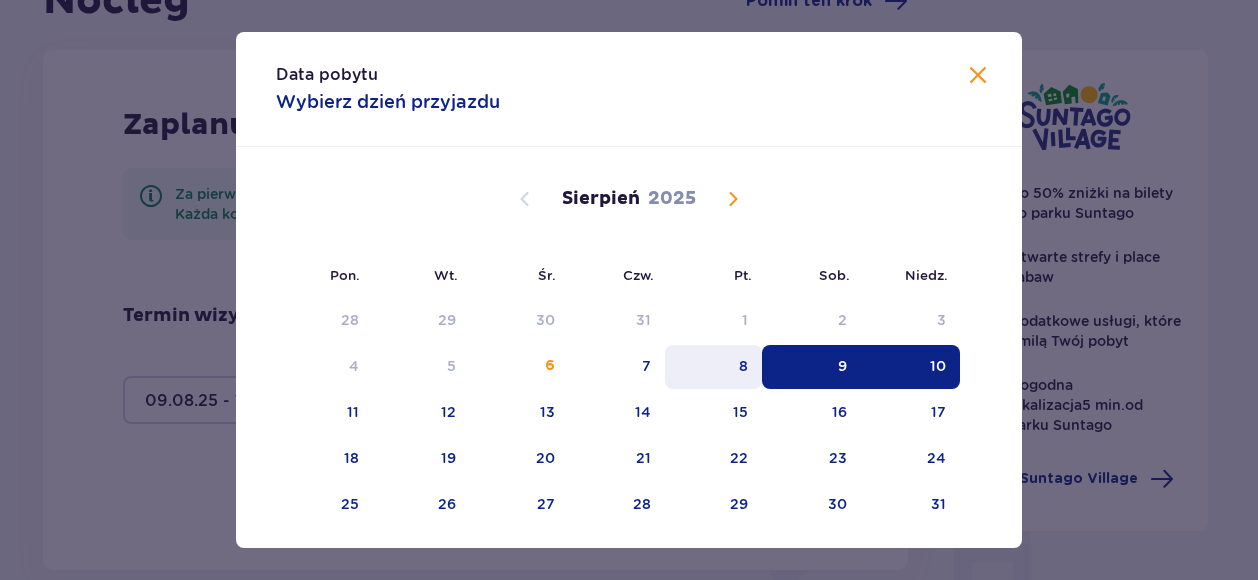 click on "8" at bounding box center [743, 366] 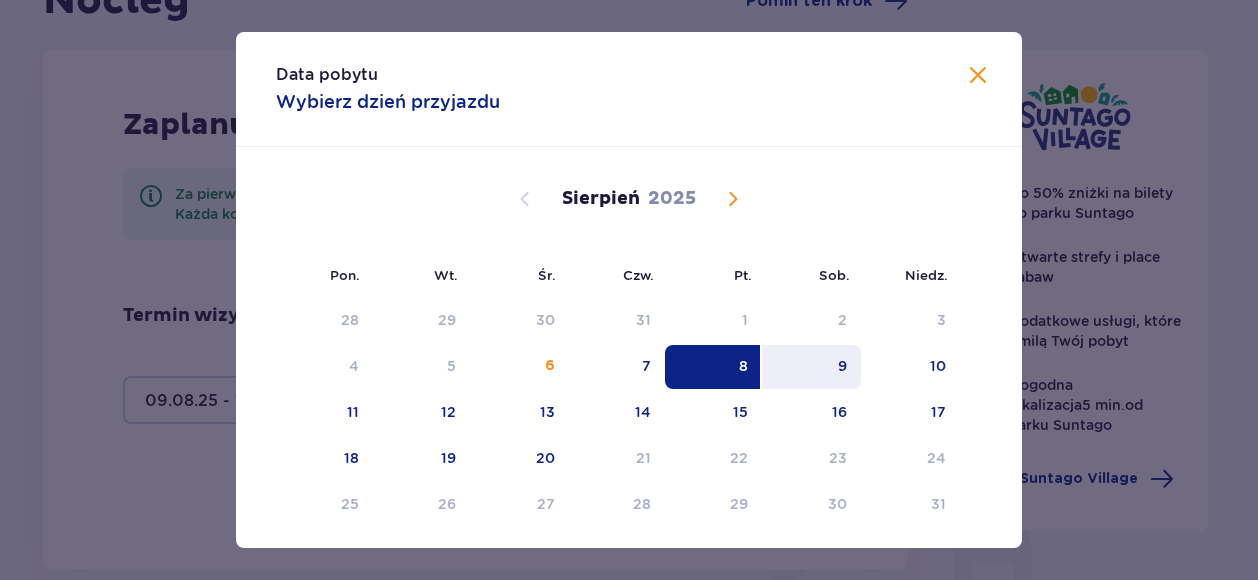click on "9" at bounding box center (811, 367) 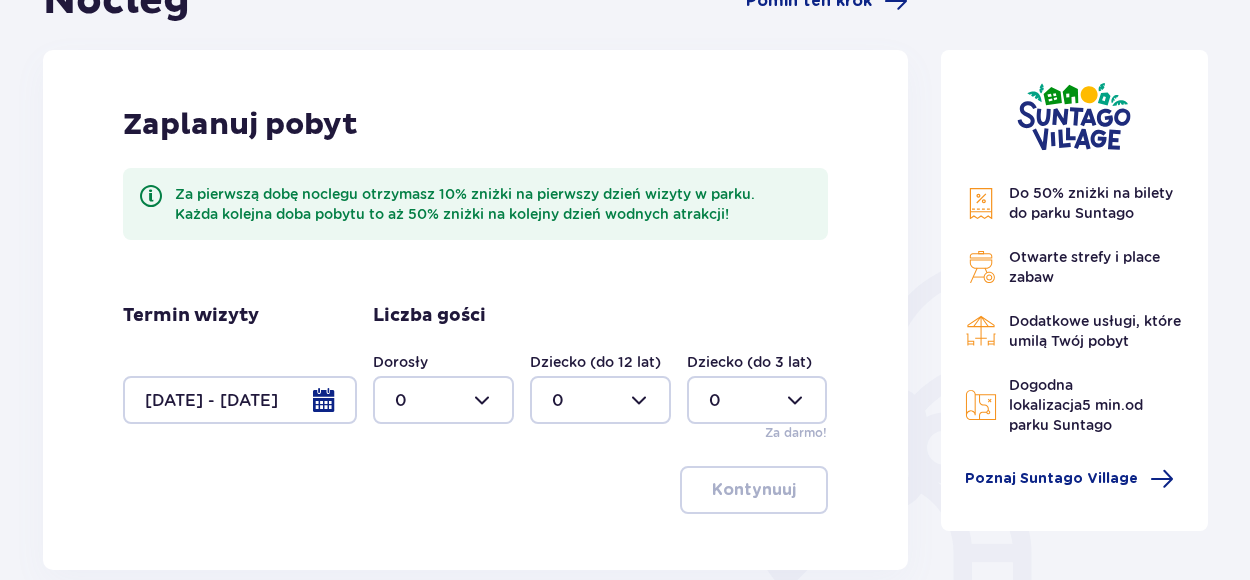 click on "Do 50% zniżki na bilety do parku Suntago   Otwarte strefy i place zabaw   Dodatkowe usługi, które umilą Twój pobyt   Dogodna lokalizacja  5 min.  od parku Suntago   Poznaj Suntago Village" at bounding box center [1075, 290] 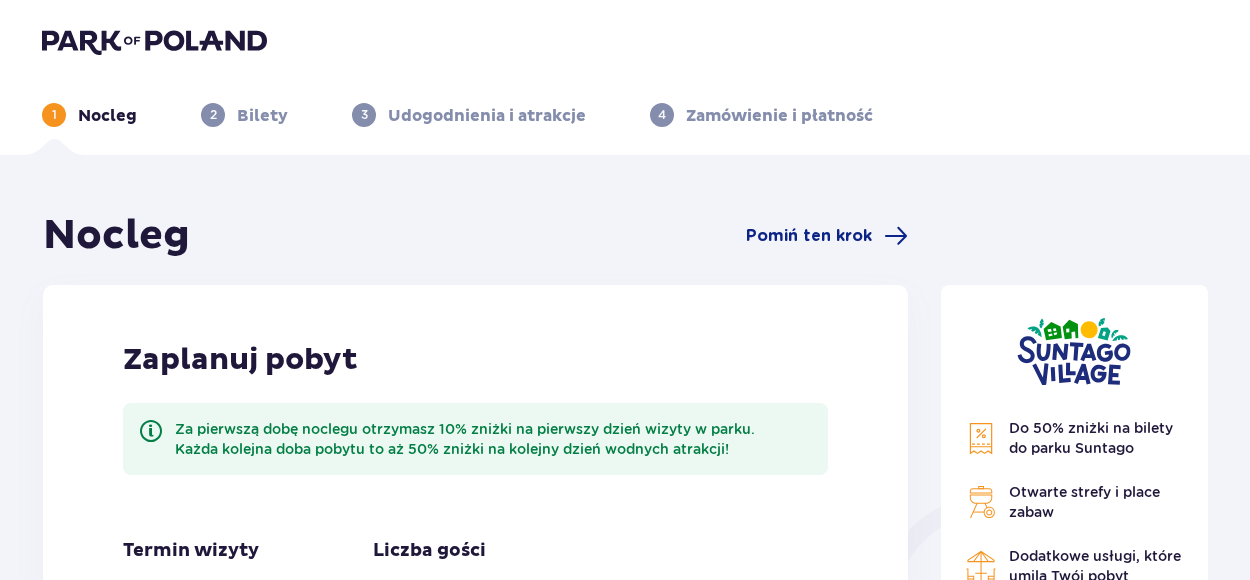 scroll, scrollTop: 0, scrollLeft: 0, axis: both 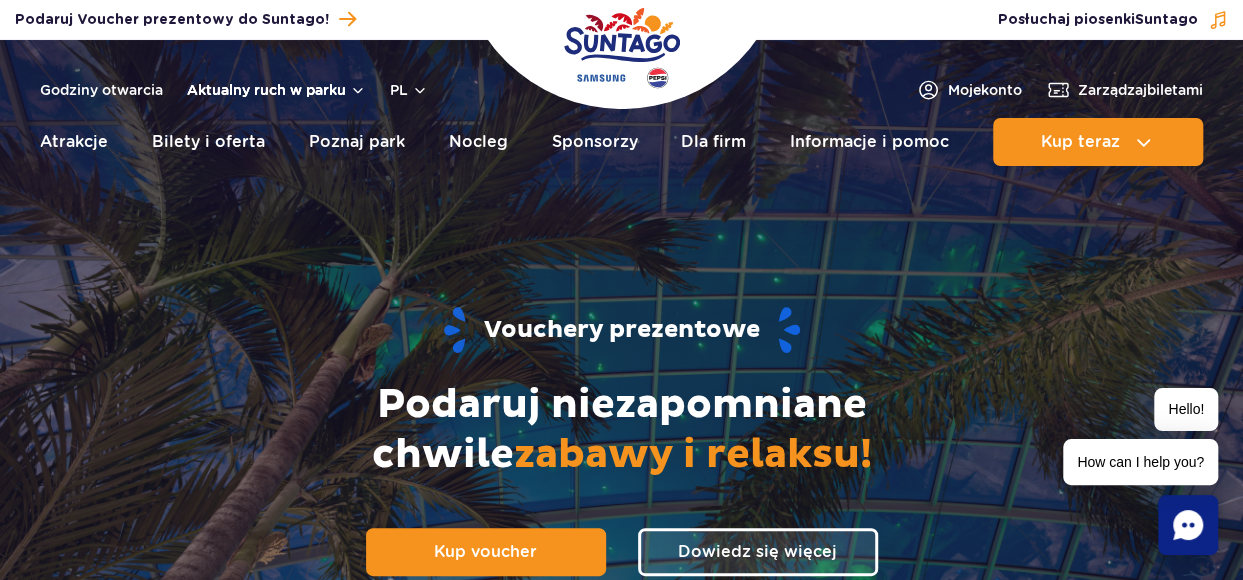 click on "Aktualny ruch w parku" at bounding box center (276, 90) 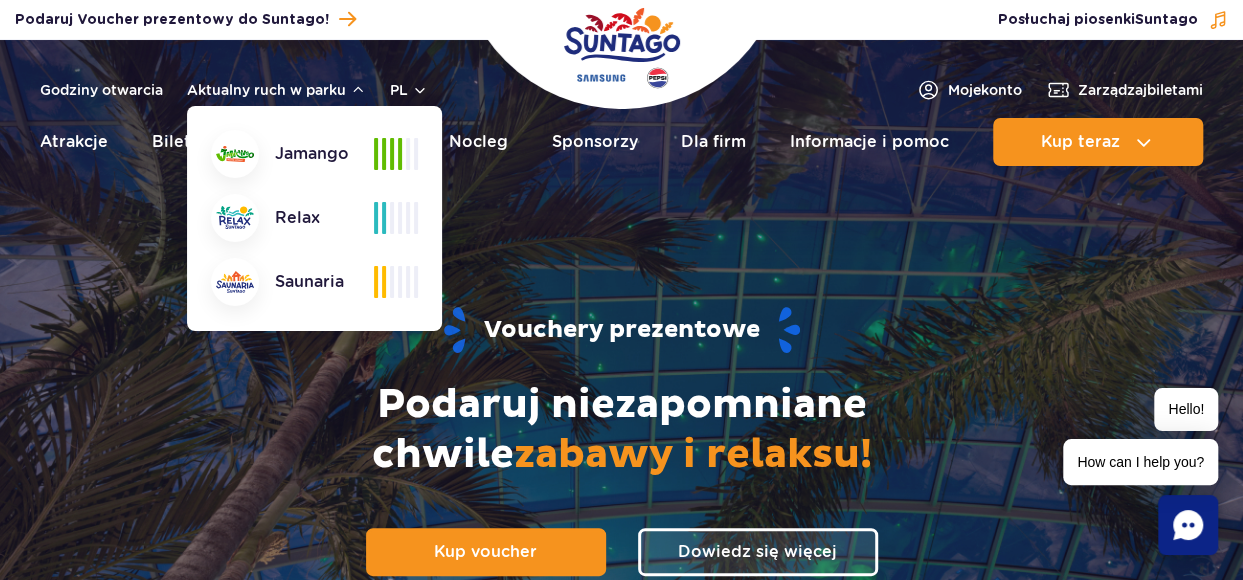 click on "Vouchery prezentowe
Podaruj niezapomniane chwile  zabawy i relaksu!
Kup voucher
Dowiedz się więcej" at bounding box center (621, 440) 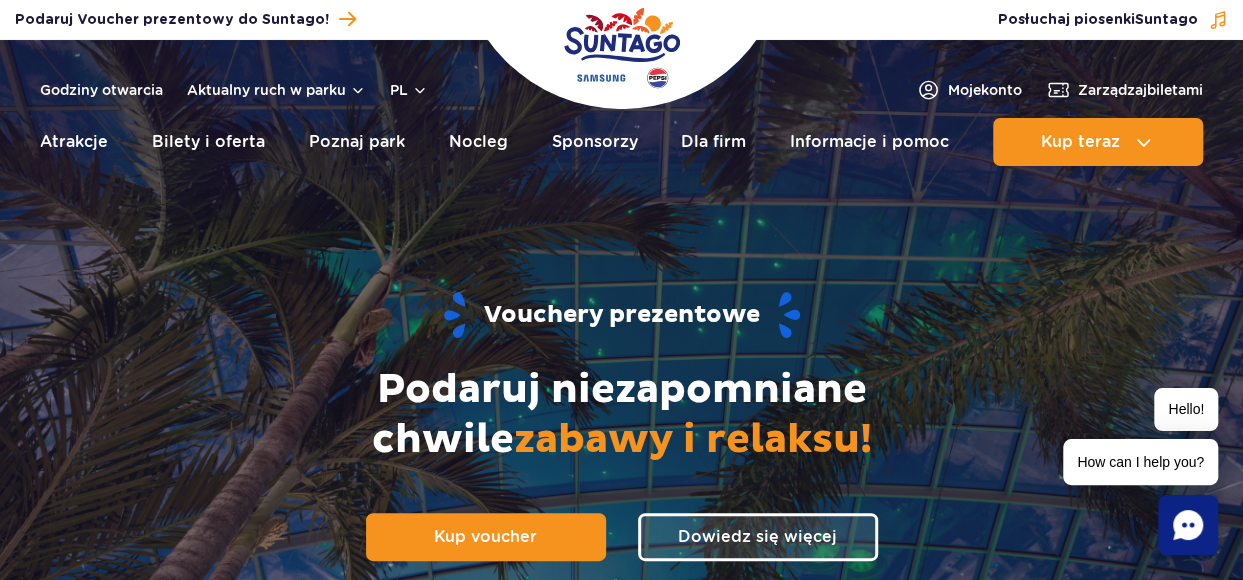 scroll, scrollTop: 0, scrollLeft: 0, axis: both 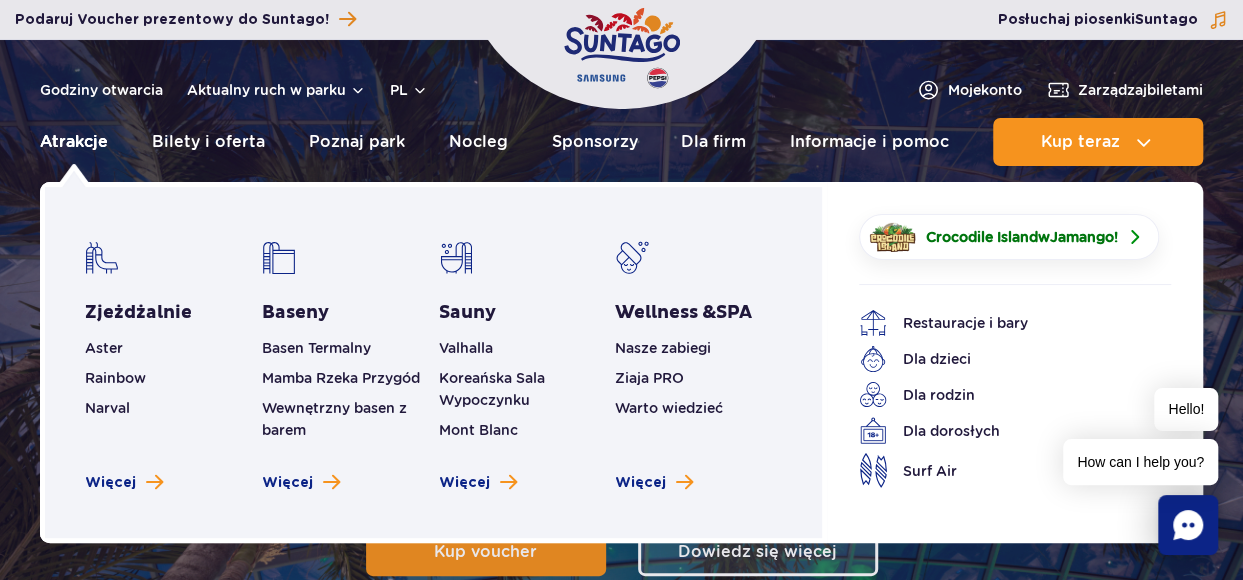 click on "Atrakcje" at bounding box center [74, 142] 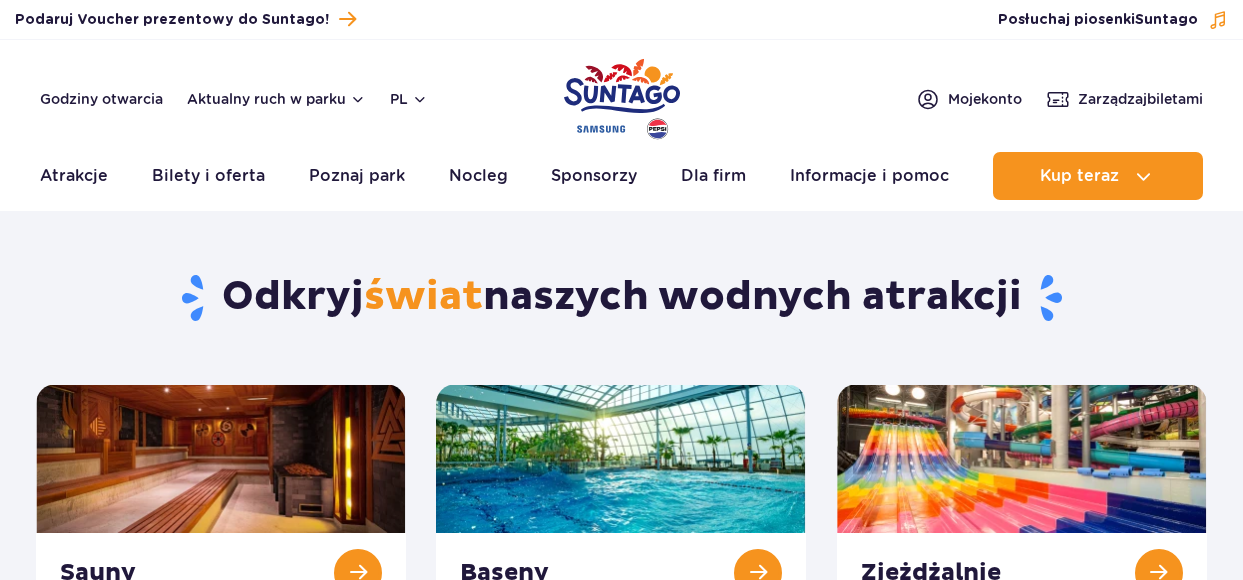 scroll, scrollTop: 0, scrollLeft: 0, axis: both 